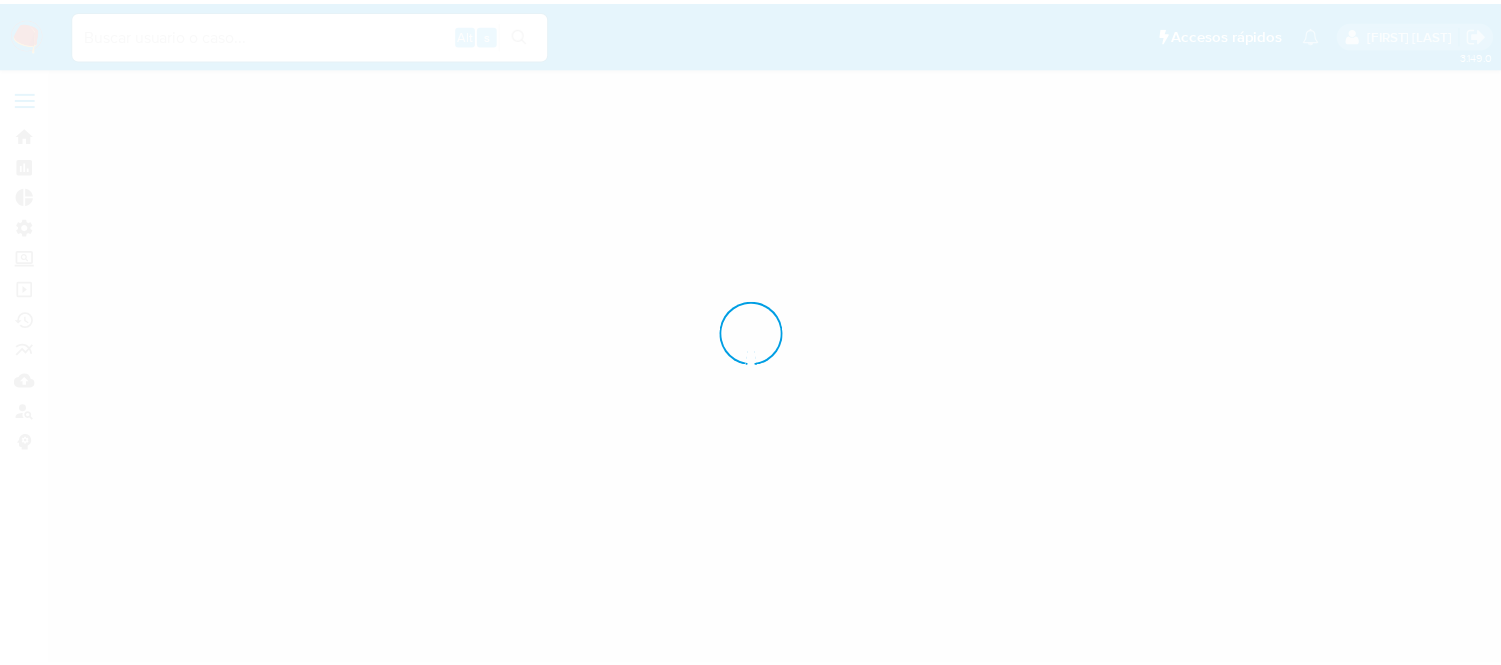scroll, scrollTop: 0, scrollLeft: 0, axis: both 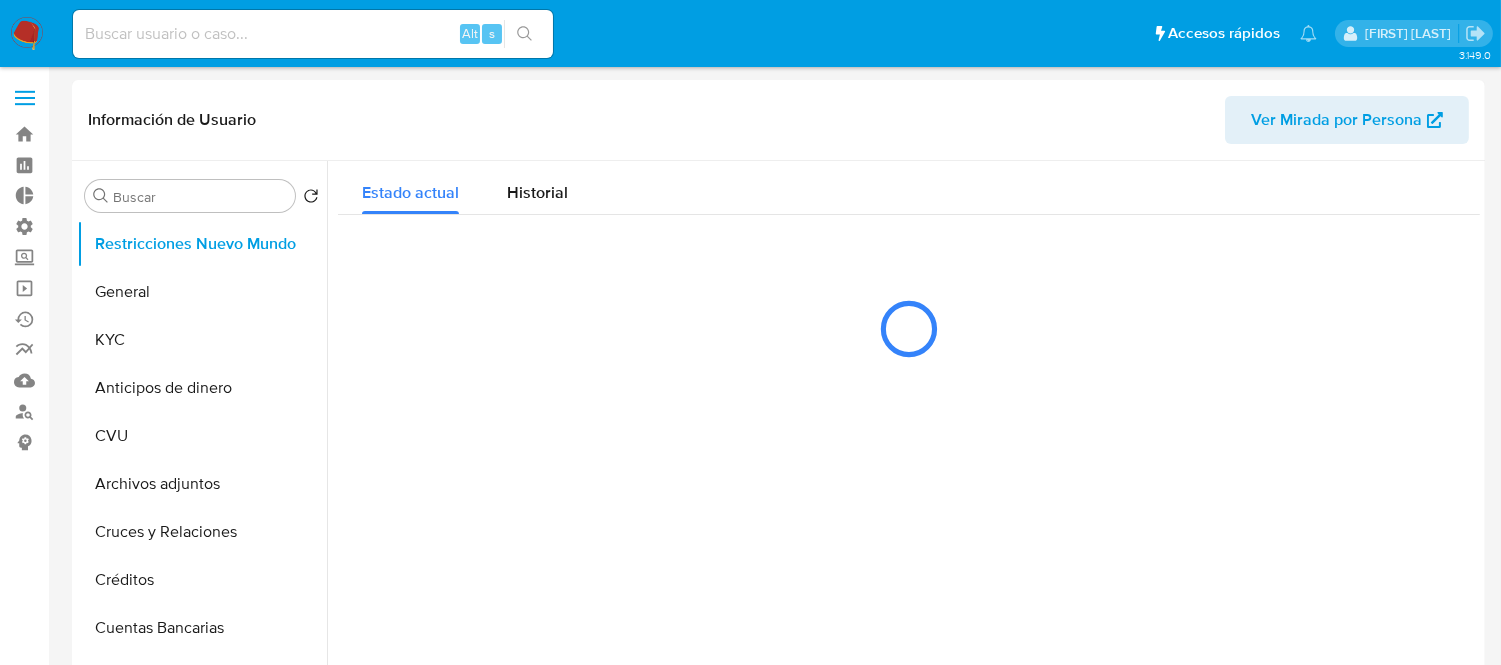 select on "10" 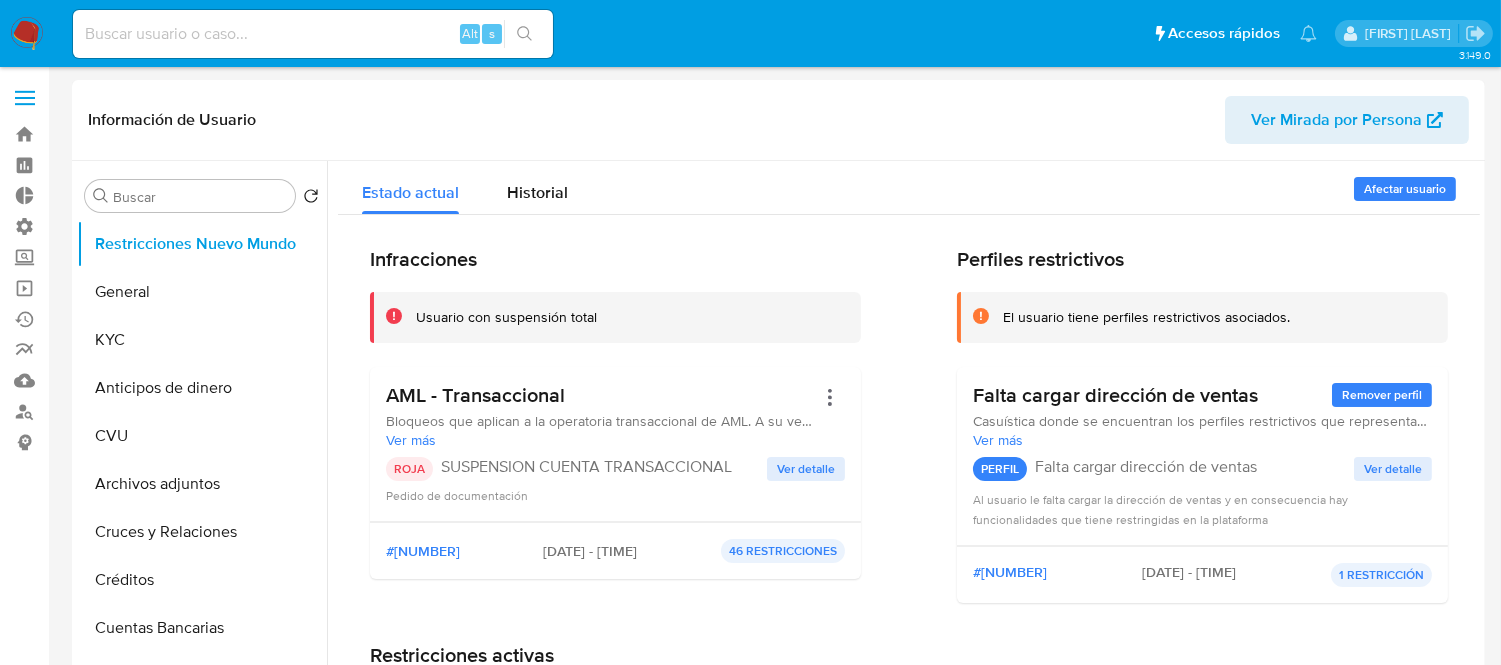 click at bounding box center [313, 34] 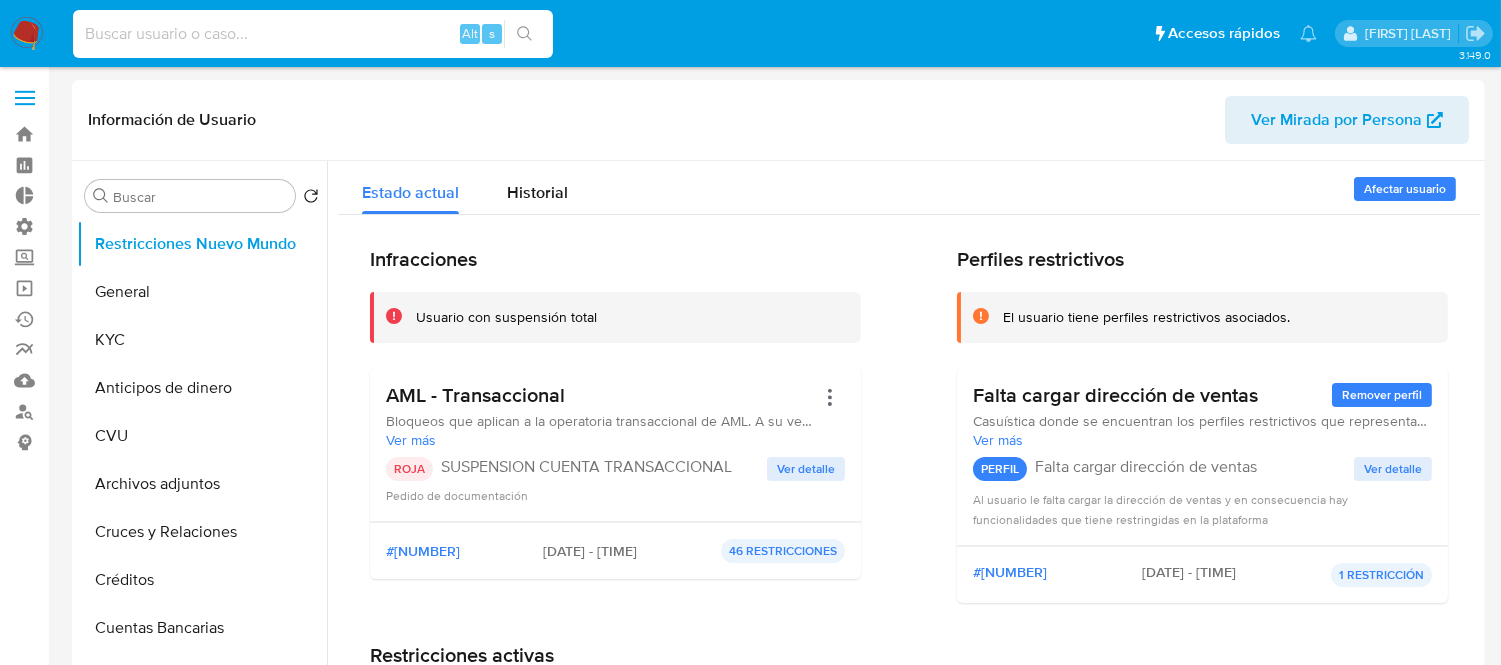 paste on "[NUMBER]" 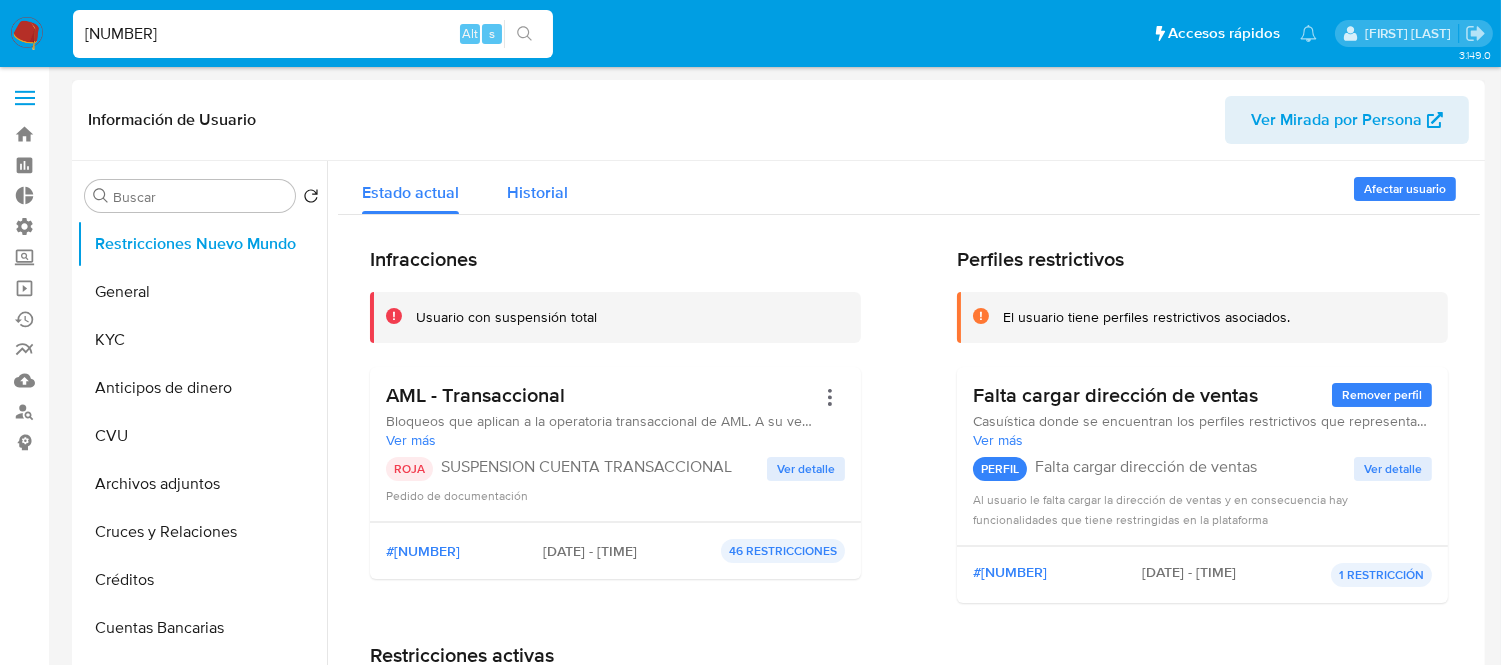 click on "Historial" at bounding box center [537, 187] 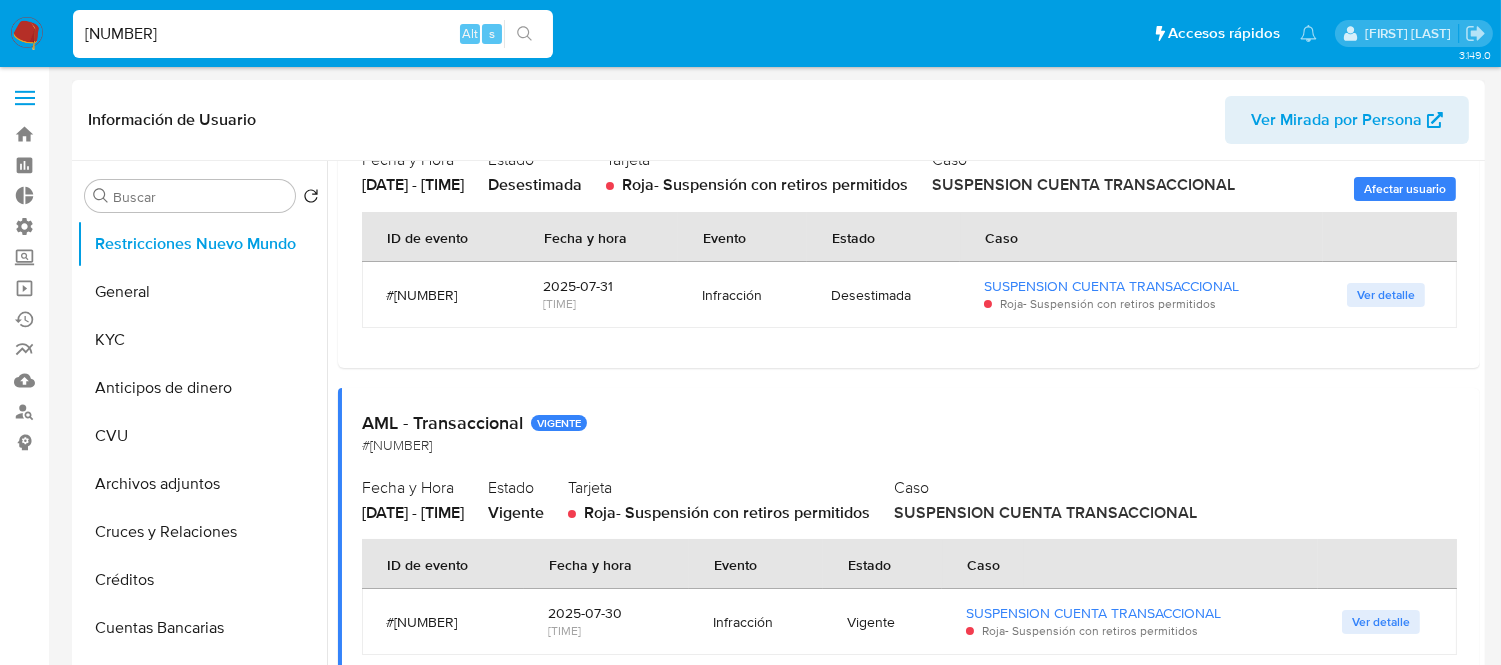 scroll, scrollTop: 273, scrollLeft: 0, axis: vertical 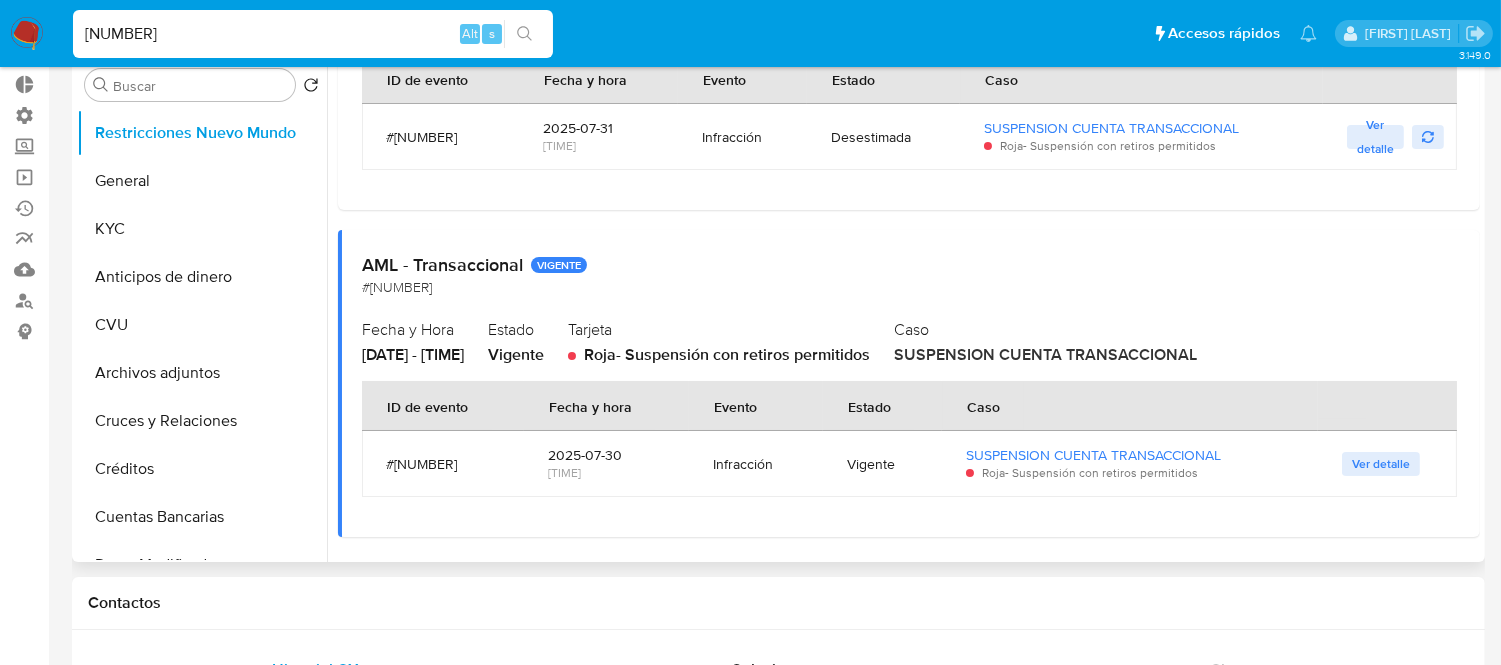 drag, startPoint x: 541, startPoint y: 457, endPoint x: 631, endPoint y: 457, distance: 90 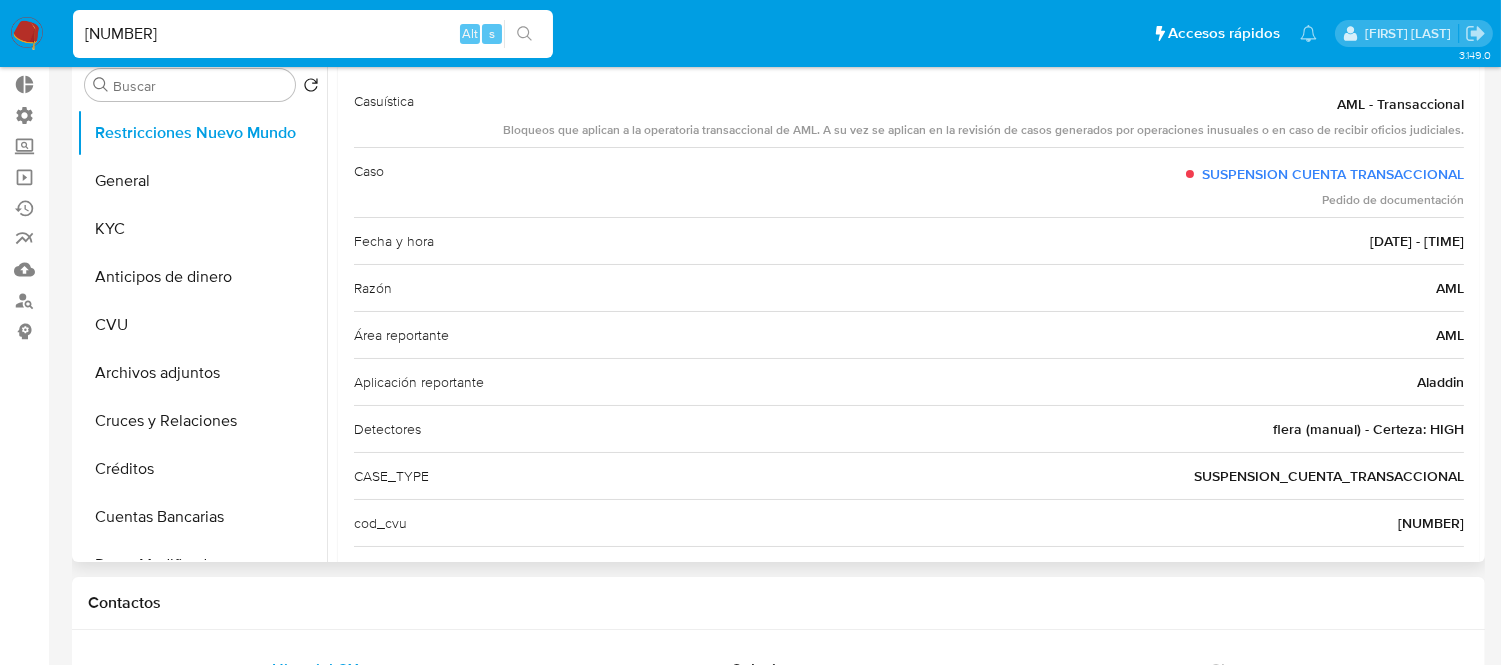 scroll, scrollTop: 0, scrollLeft: 0, axis: both 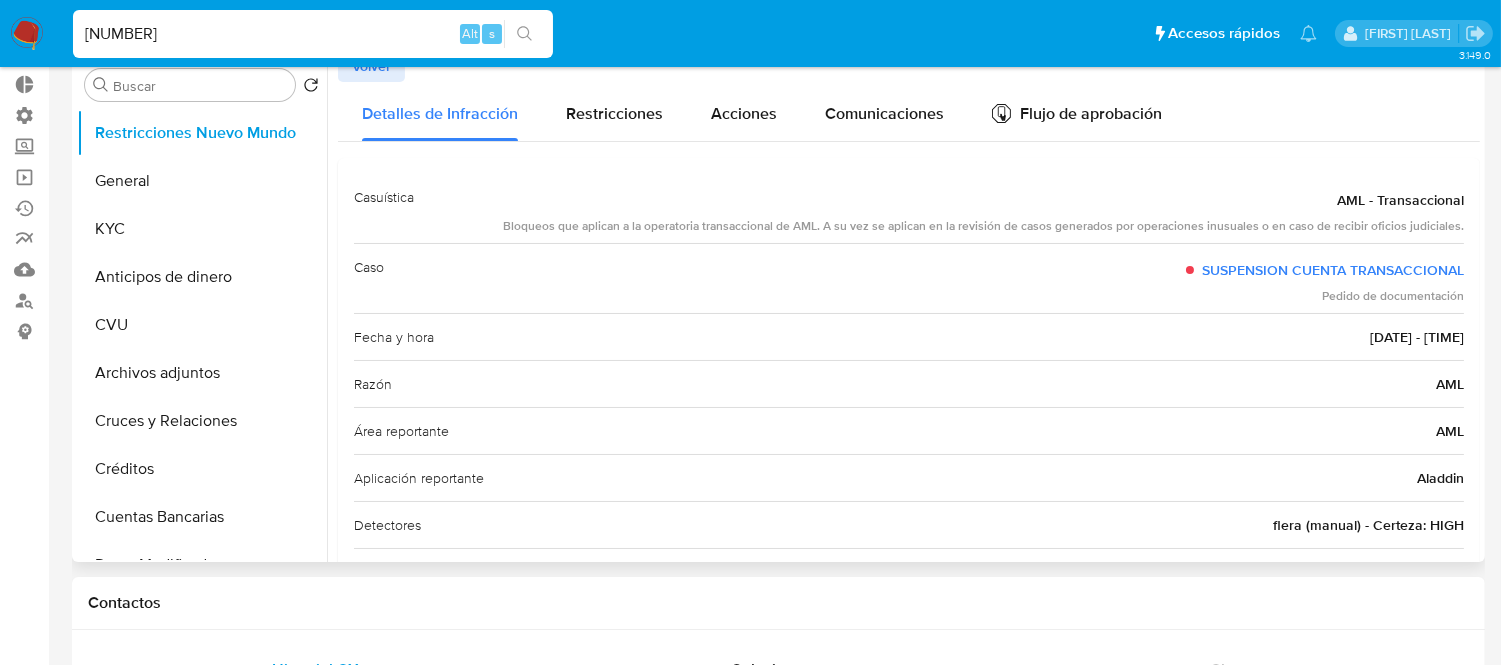 drag, startPoint x: 1316, startPoint y: 344, endPoint x: 1477, endPoint y: 337, distance: 161.1521 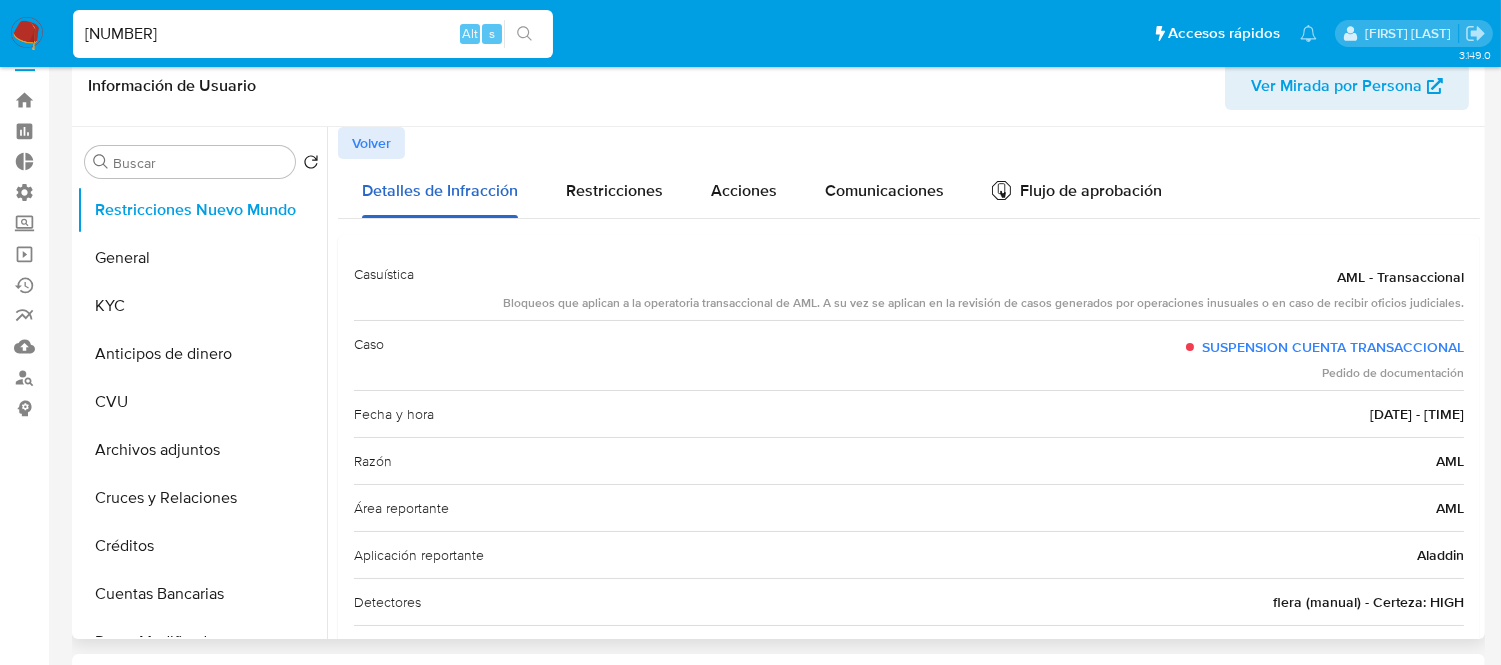 scroll, scrollTop: 0, scrollLeft: 0, axis: both 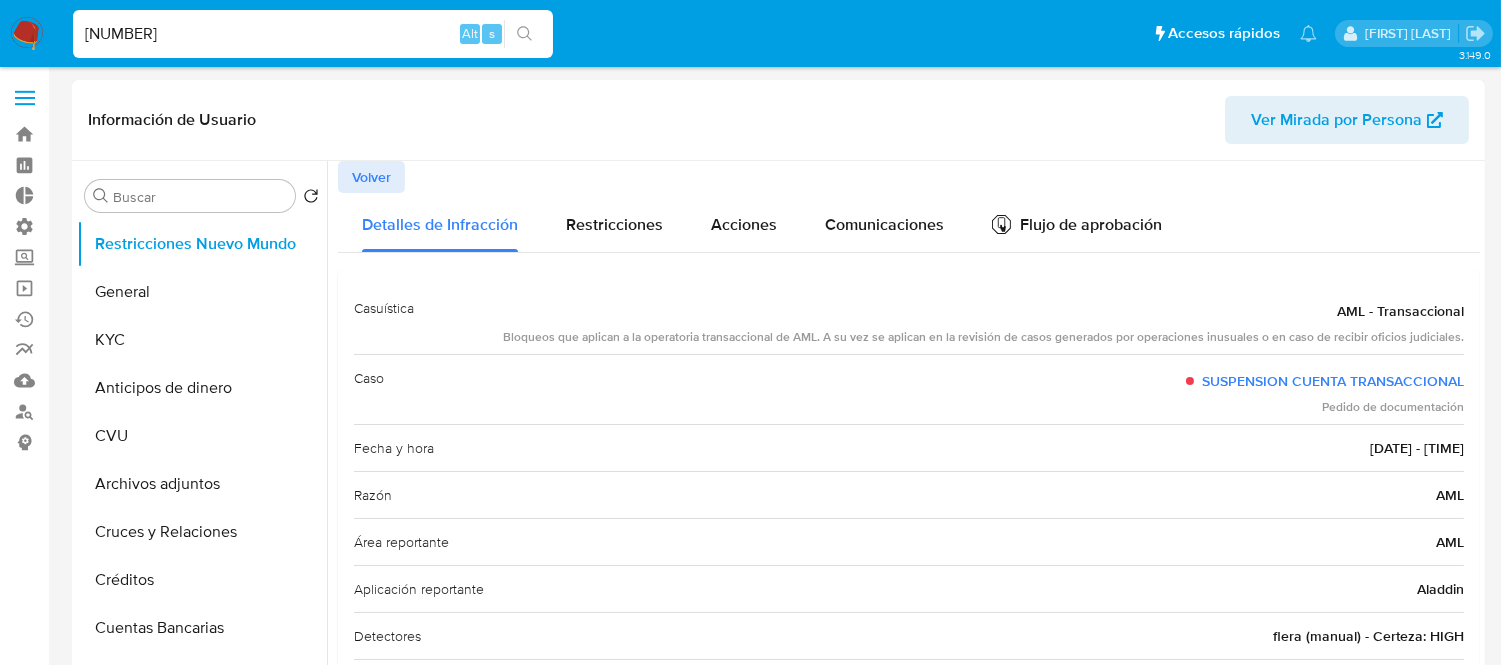 click on "Volver" at bounding box center (371, 177) 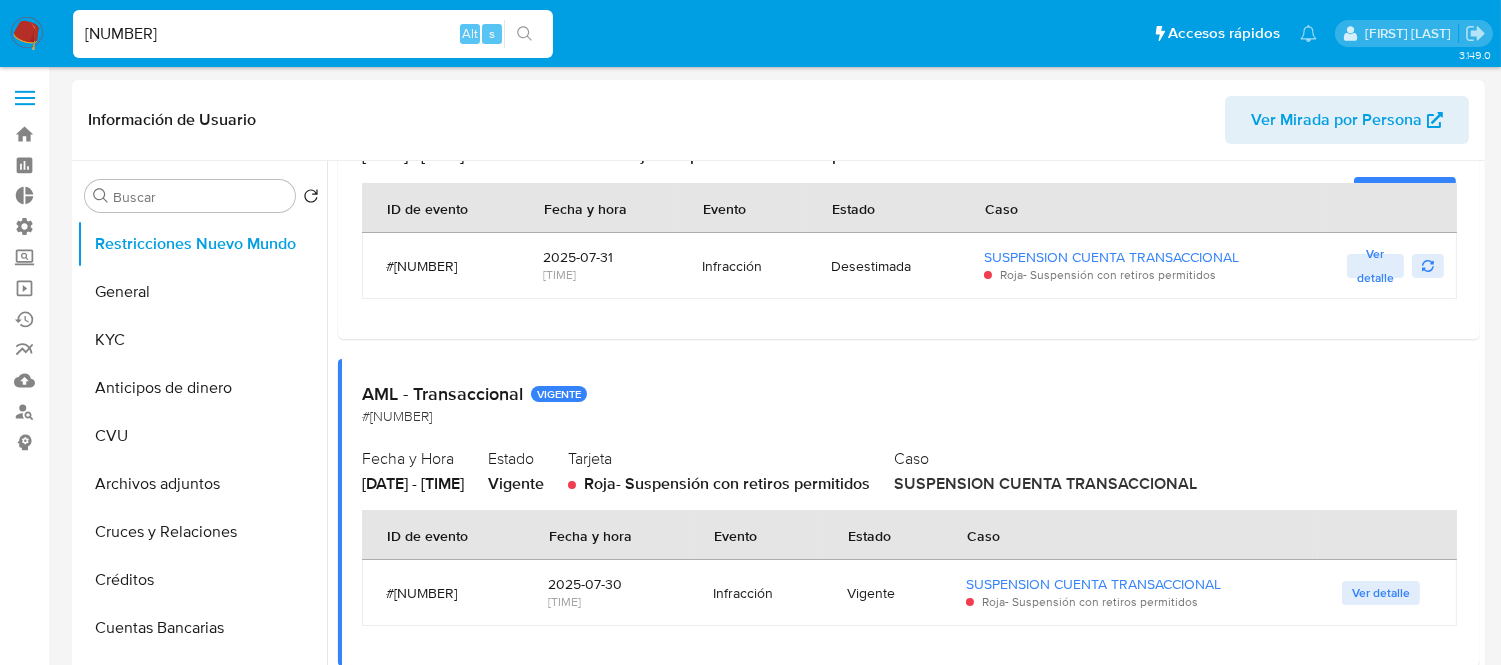 scroll, scrollTop: 273, scrollLeft: 0, axis: vertical 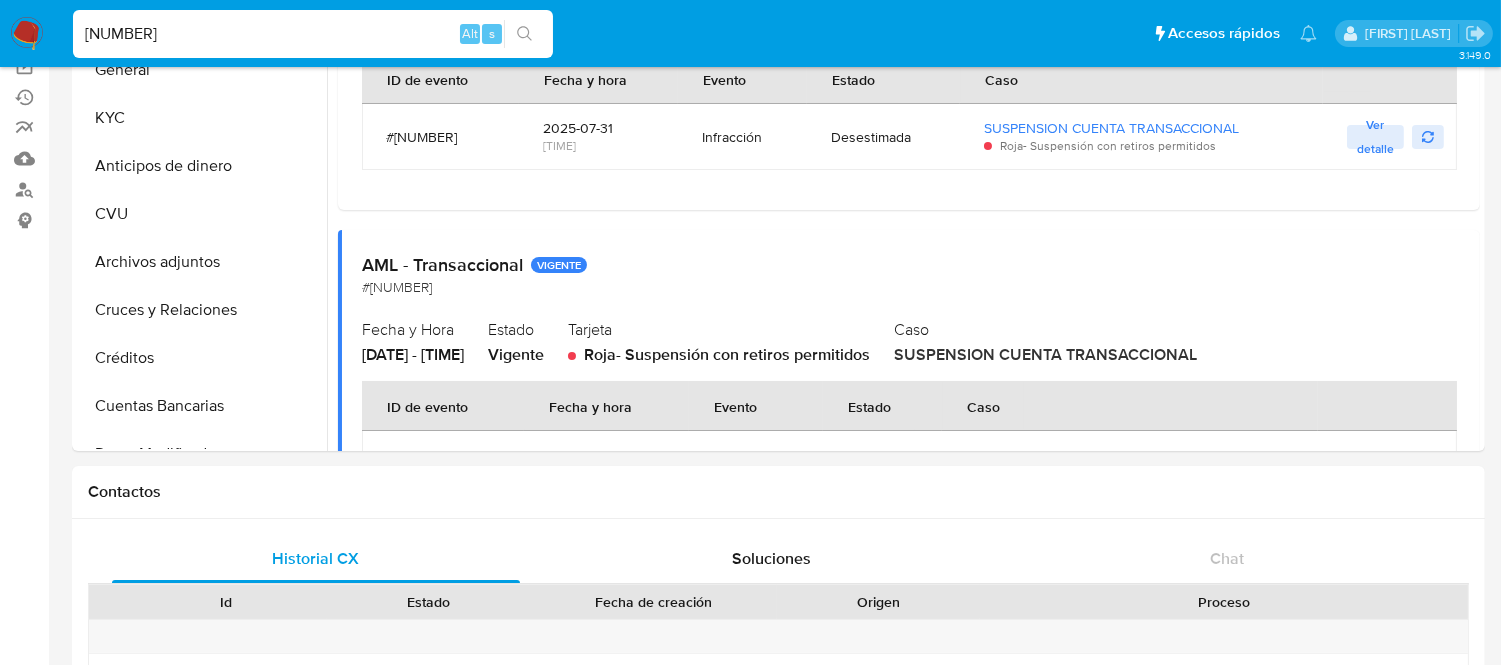 click on "Pausado Ver notificaciones [NUMBER] Alt s Accesos rápidos   Presiona las siguientes teclas para acceder a algunas de las funciones Buscar caso o usuario Alt s Volver al home Alt h Agregar un archivo adjunto Alt a [FIRST] [LAST]" at bounding box center [750, 33] 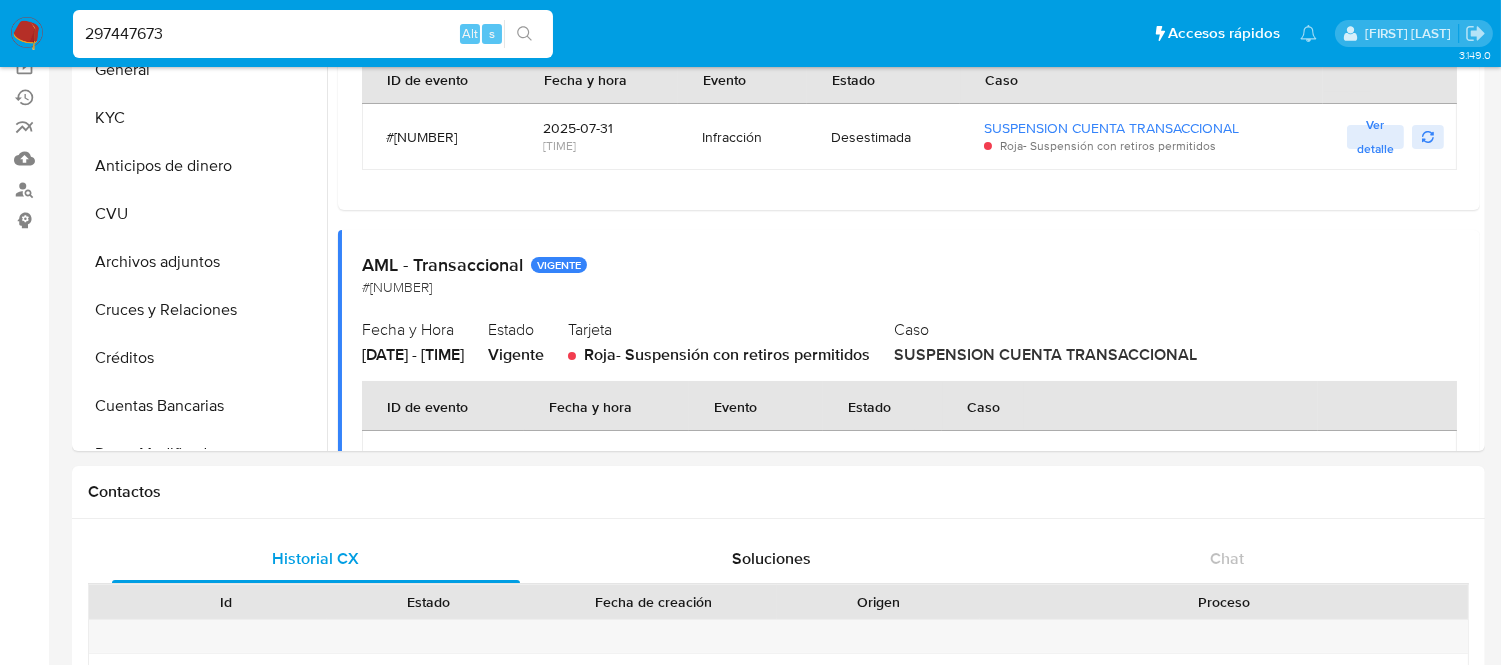 type on "297447673" 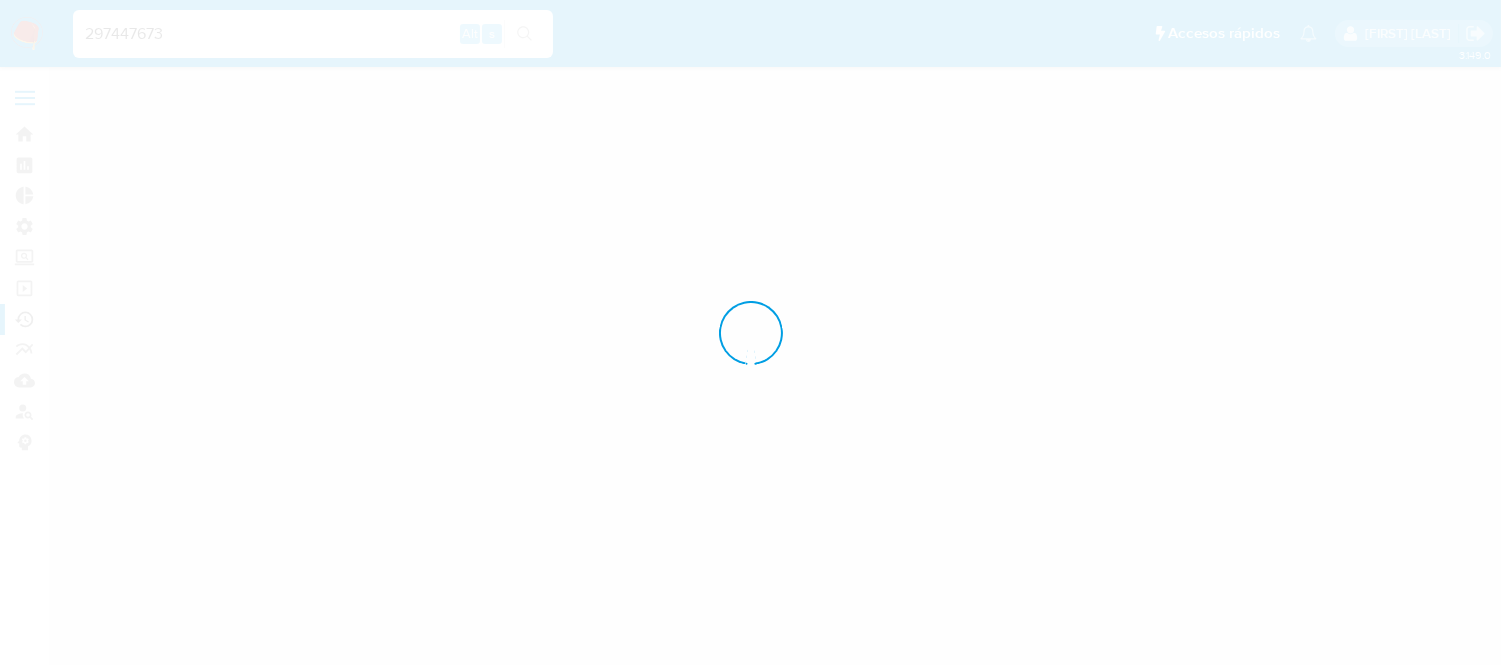scroll, scrollTop: 0, scrollLeft: 0, axis: both 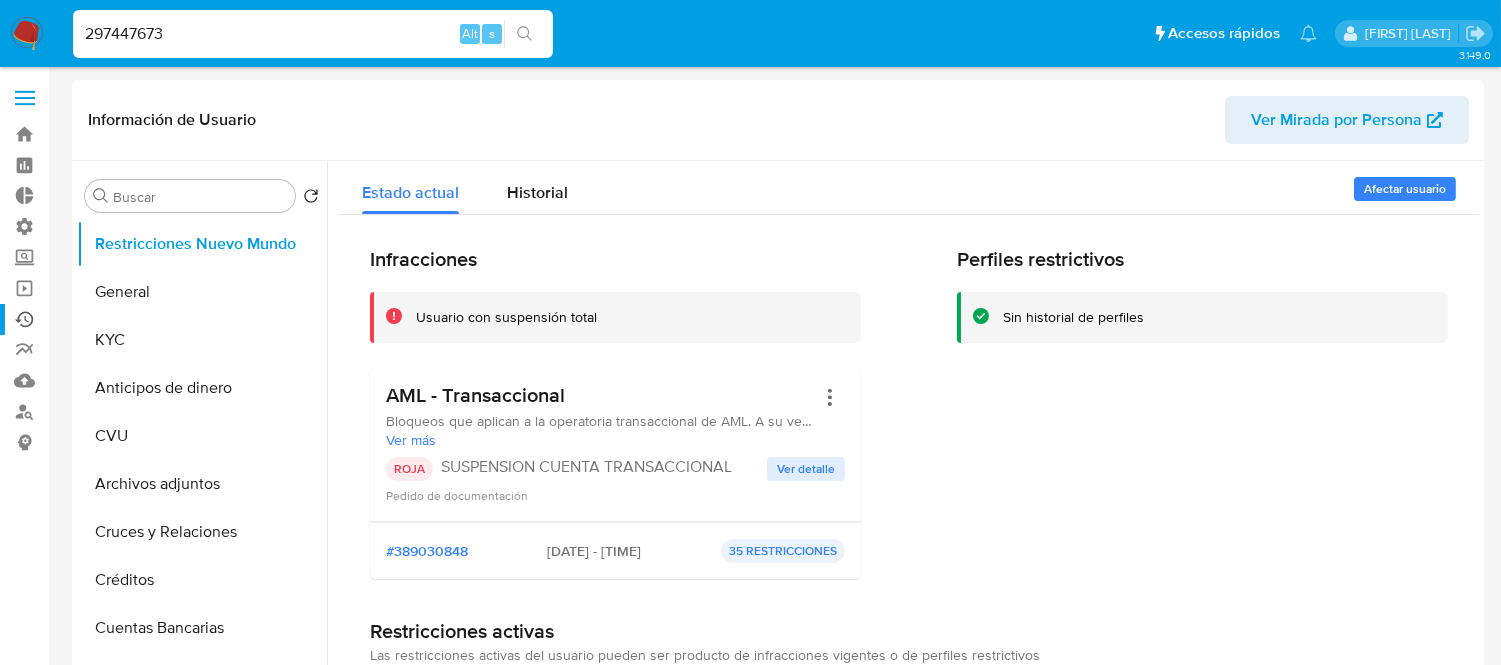 select on "10" 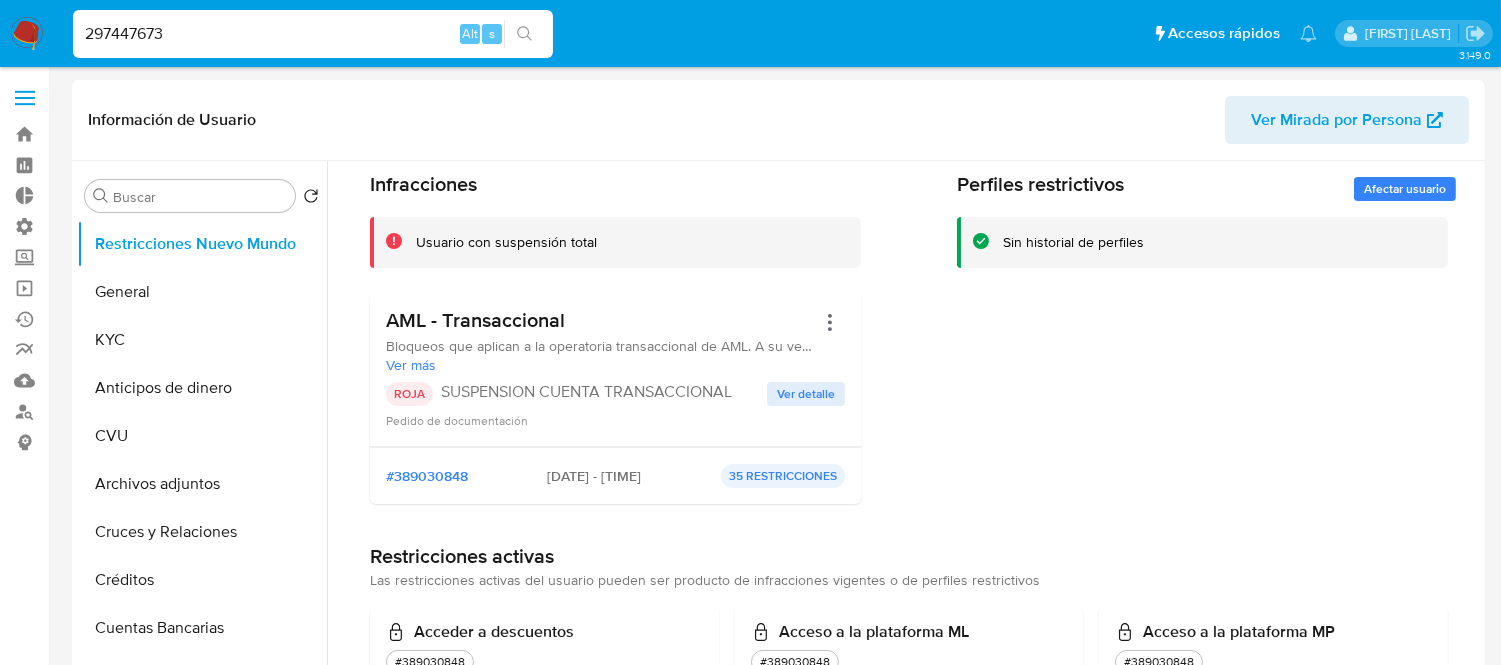 scroll, scrollTop: 111, scrollLeft: 0, axis: vertical 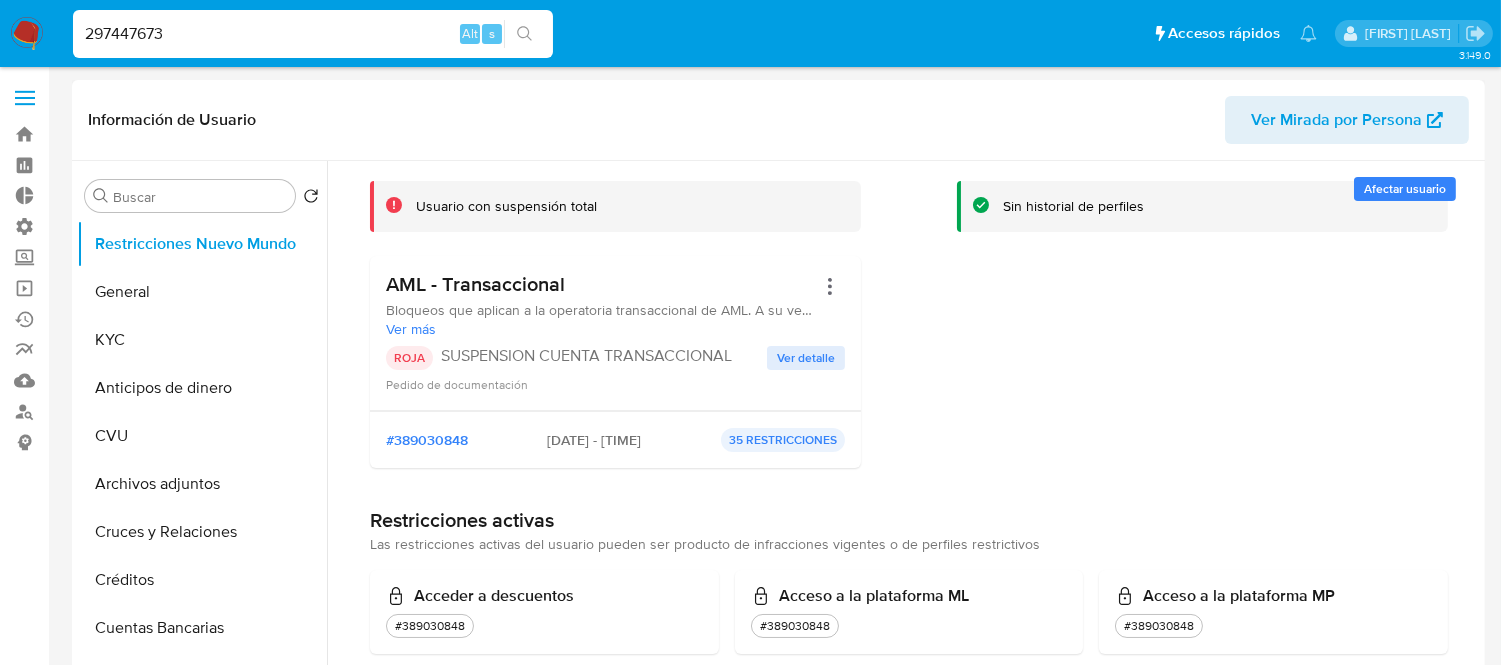drag, startPoint x: 526, startPoint y: 441, endPoint x: 604, endPoint y: 444, distance: 78.05767 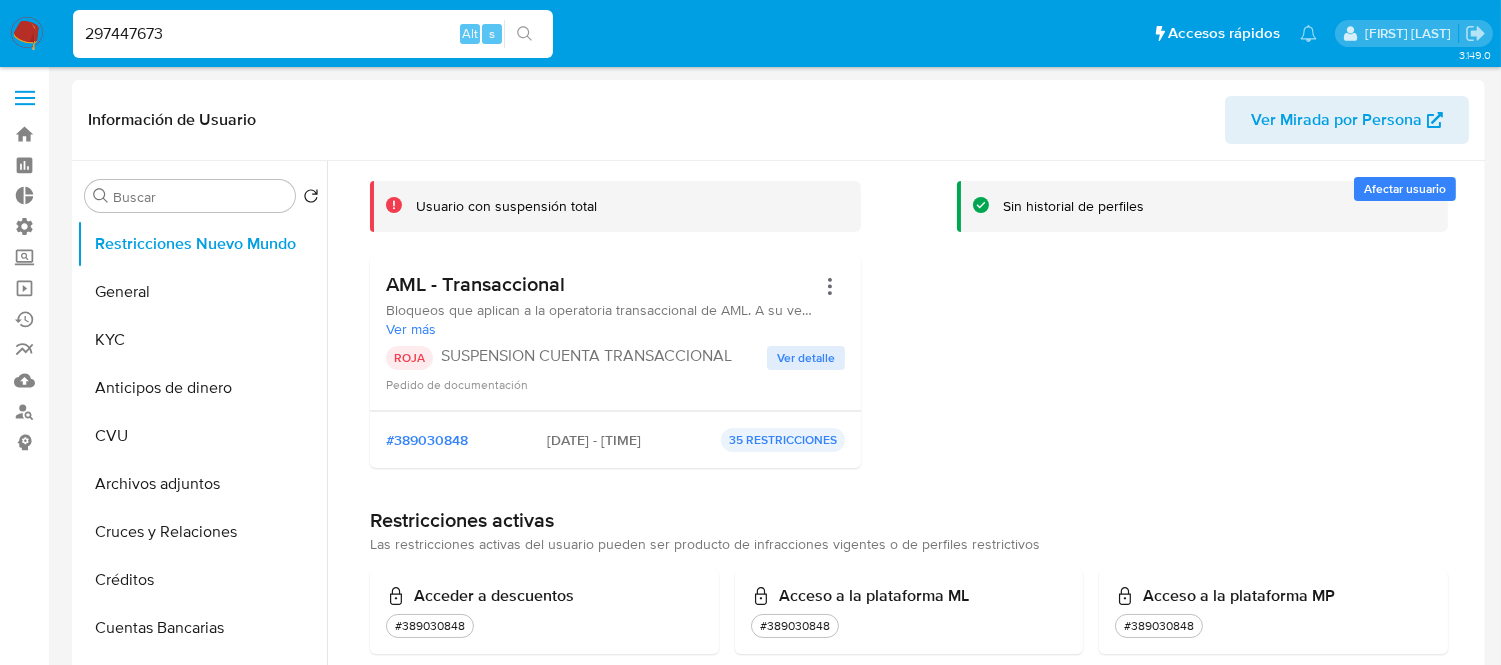 click on "[NUMBER] Alt s" at bounding box center (313, 34) 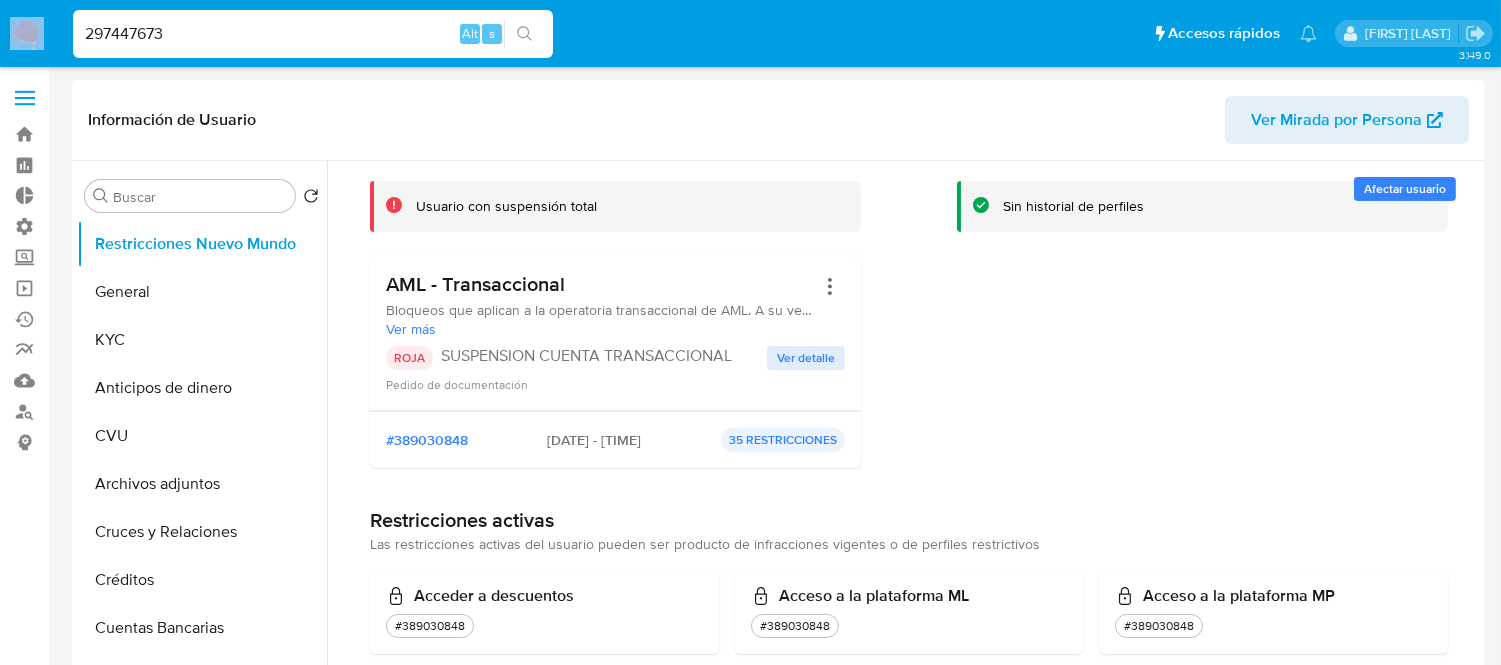 click on "[NUMBER] Alt s" at bounding box center (313, 34) 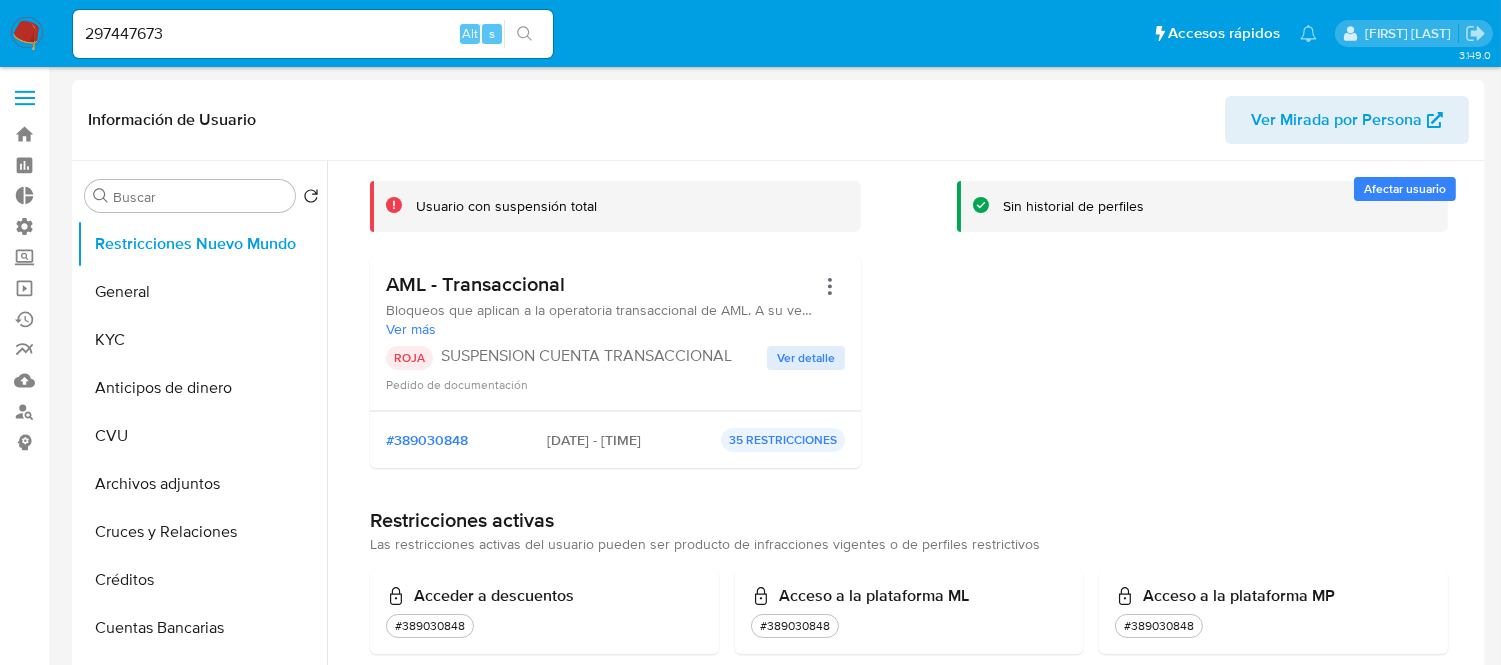 click on "297447673" at bounding box center [313, 34] 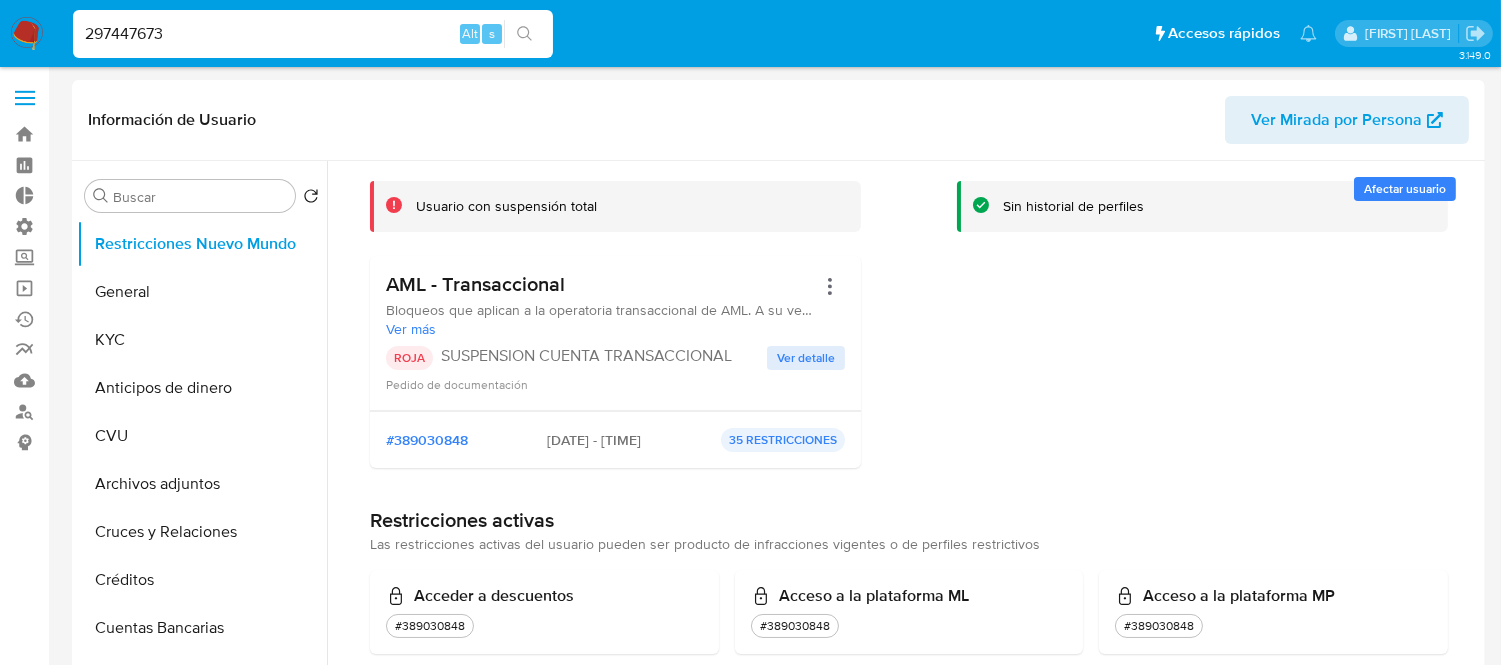 paste on "[NUMBER]" 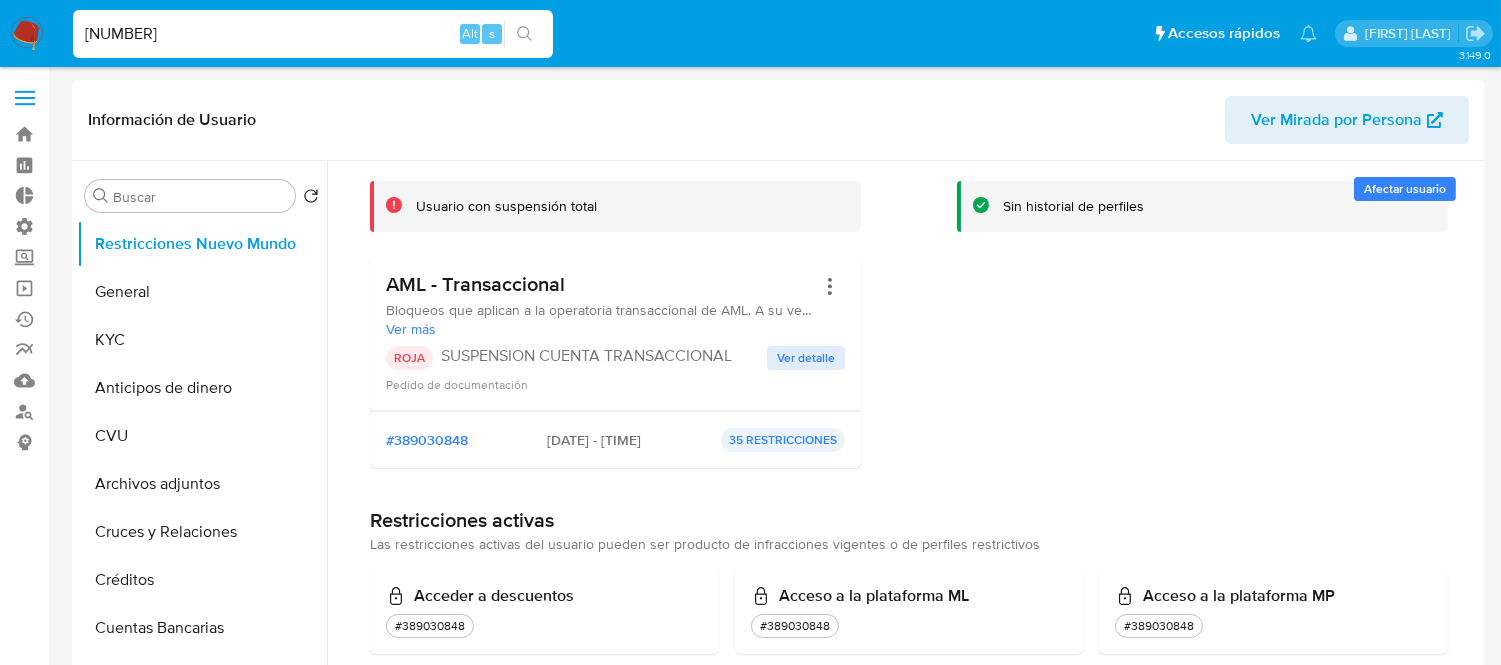 type on "[NUMBER]" 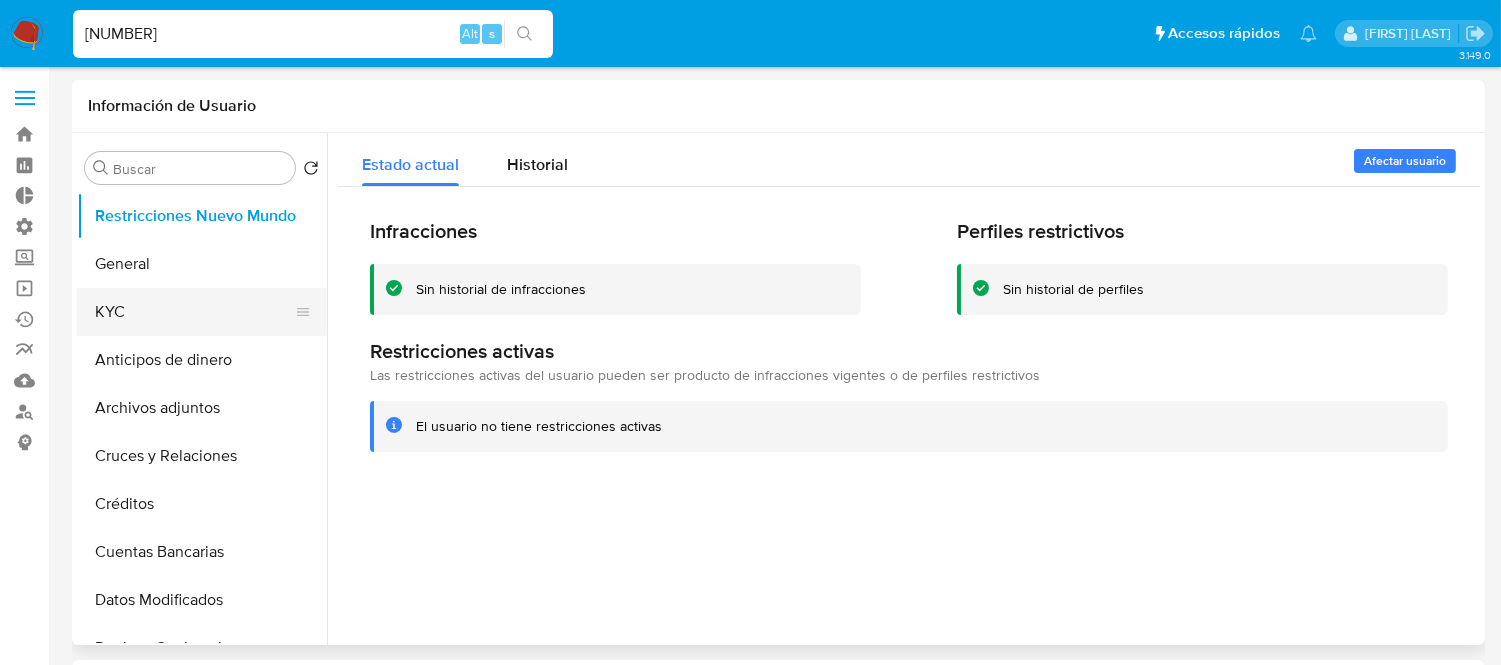 select on "10" 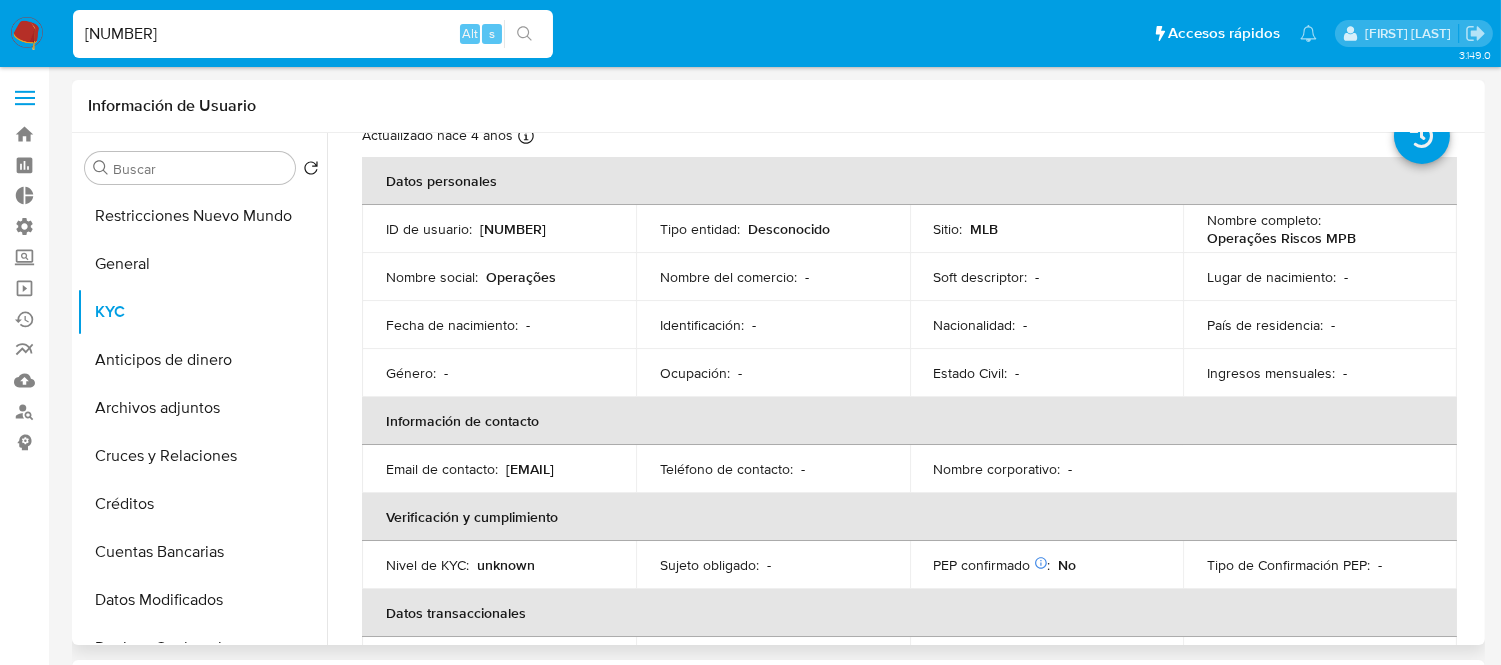 scroll, scrollTop: 111, scrollLeft: 0, axis: vertical 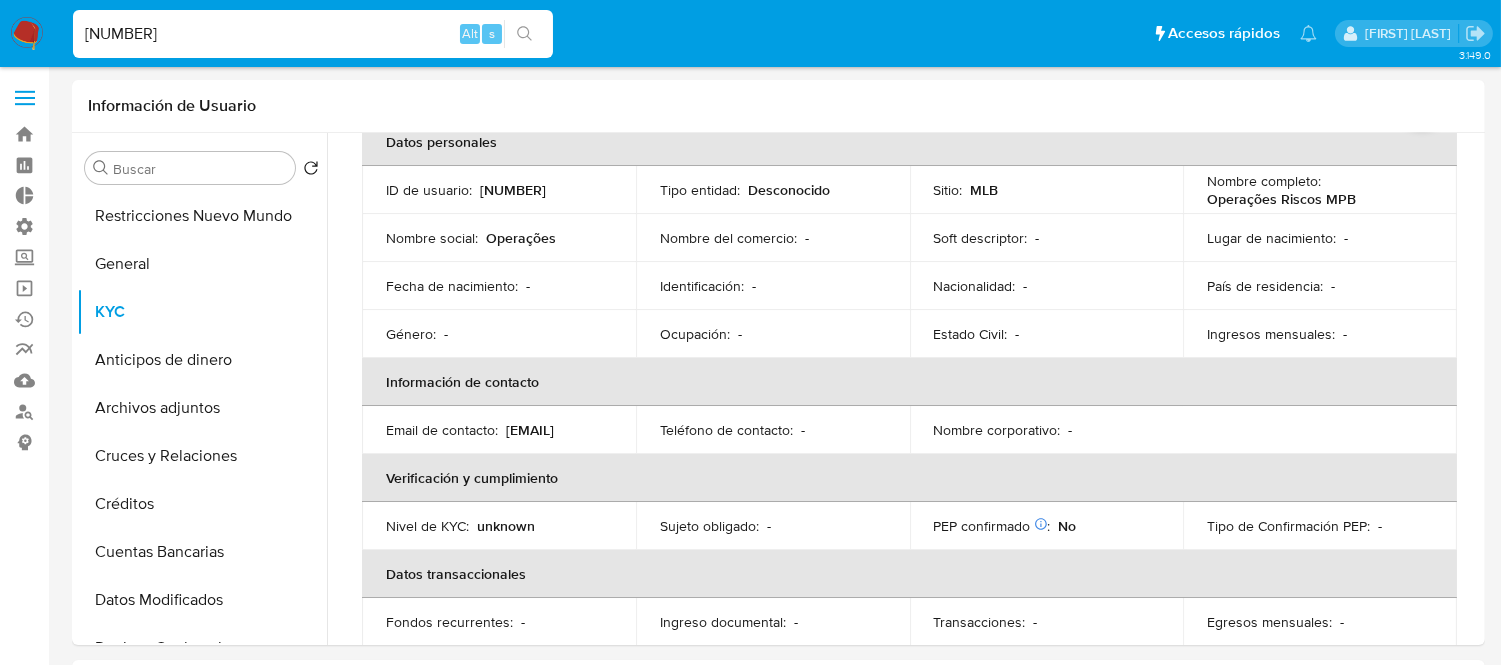 click on "[NUMBER]" at bounding box center (313, 34) 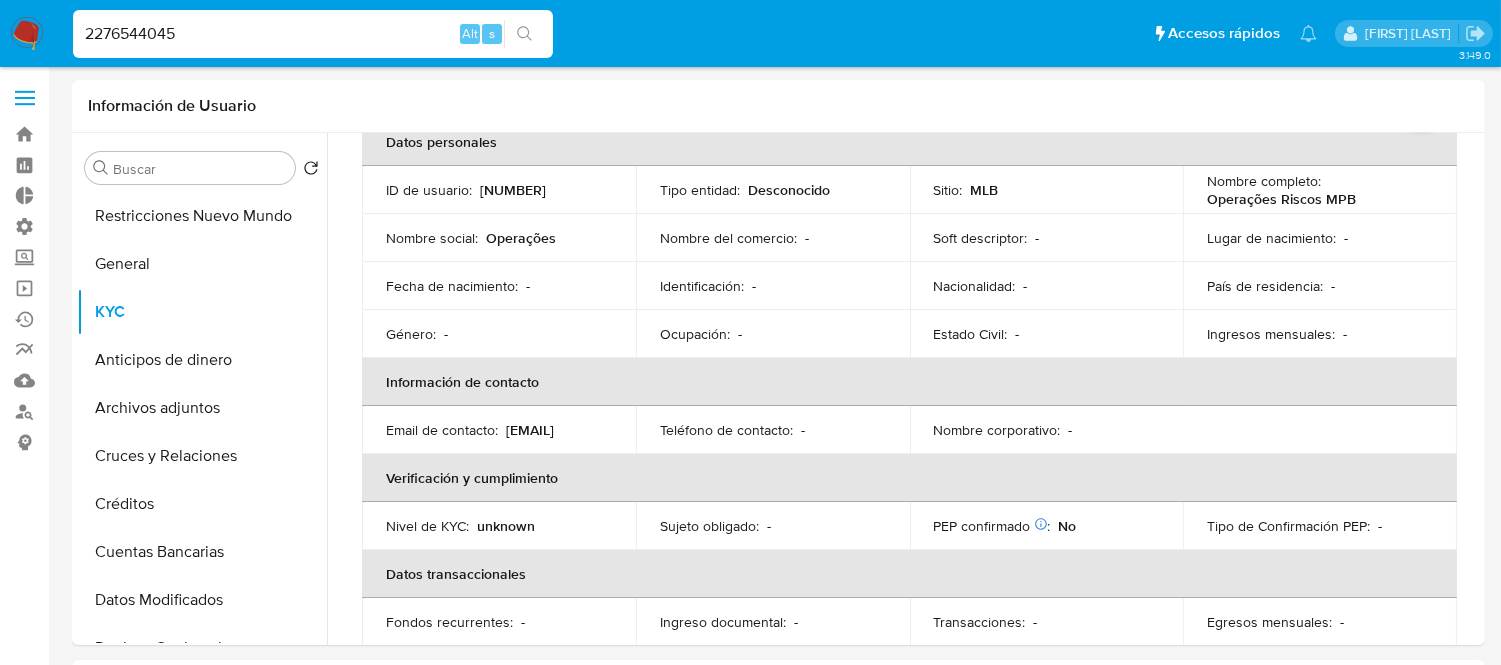 type on "2276544045" 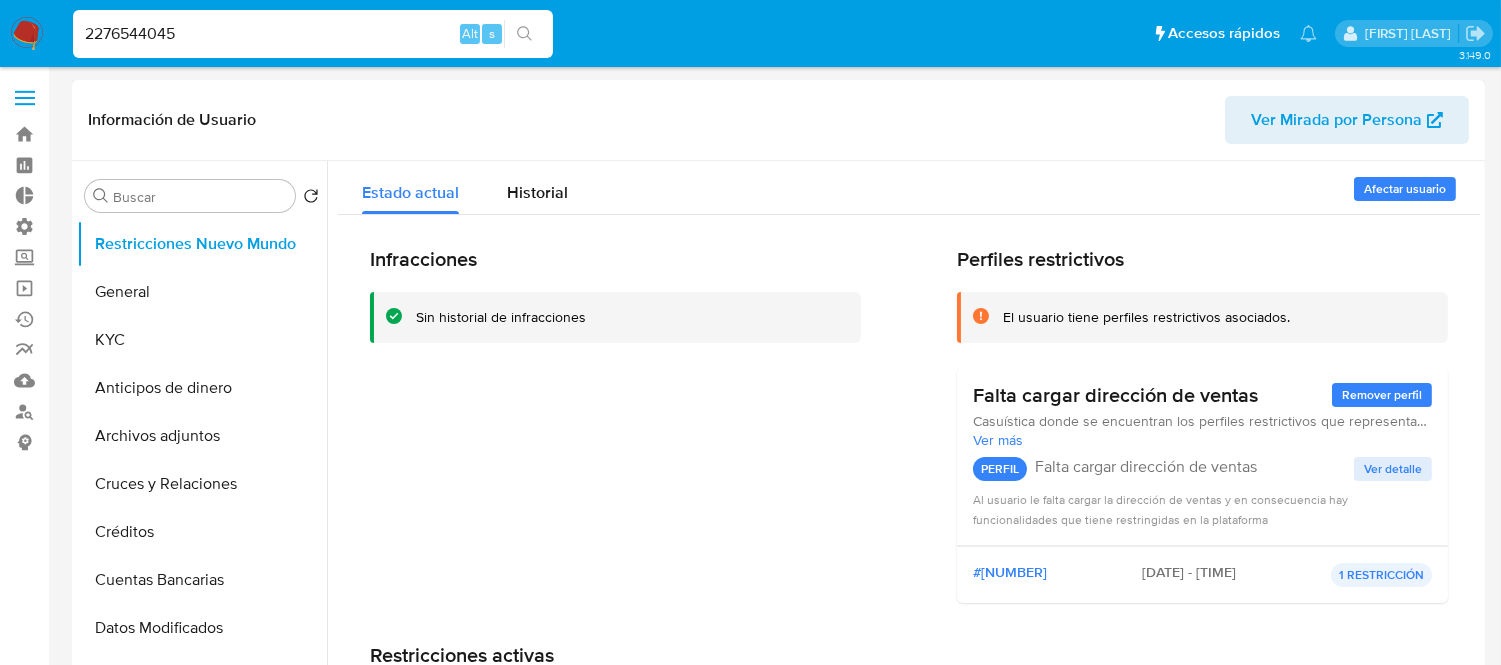 select on "10" 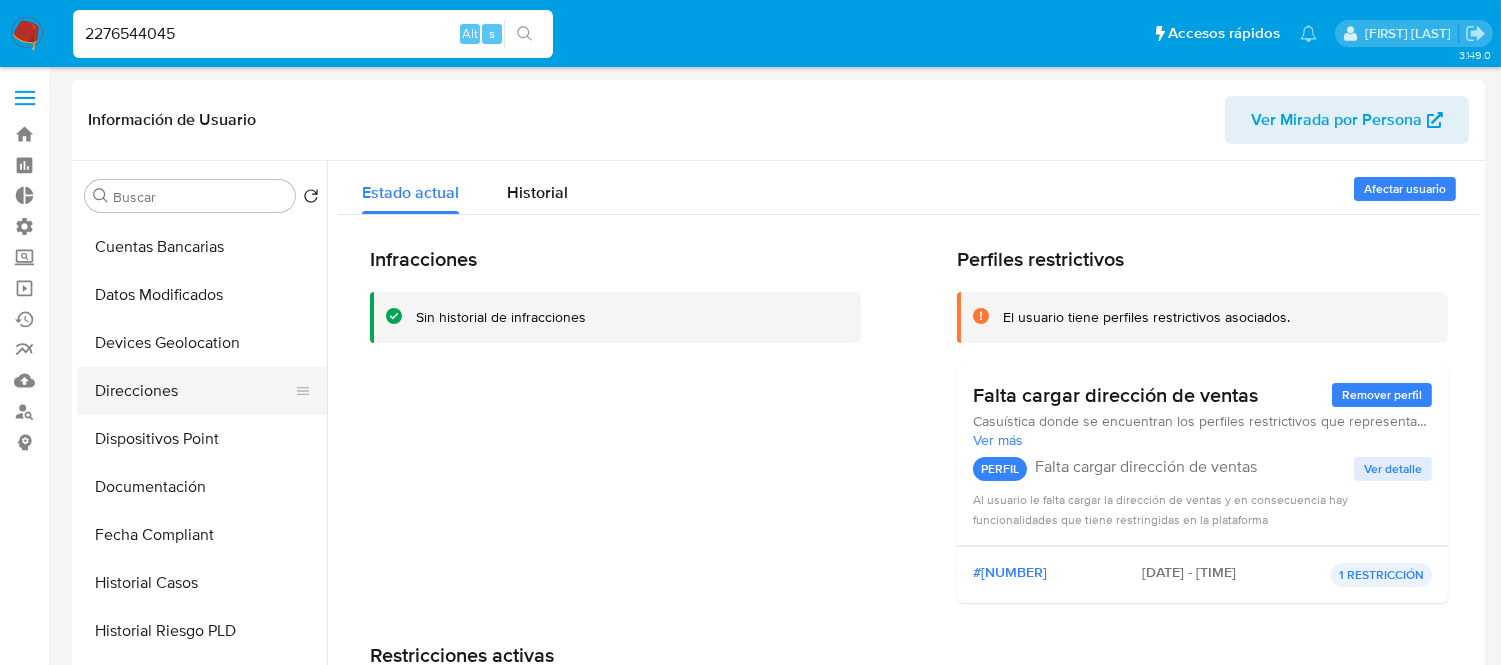 scroll, scrollTop: 332, scrollLeft: 0, axis: vertical 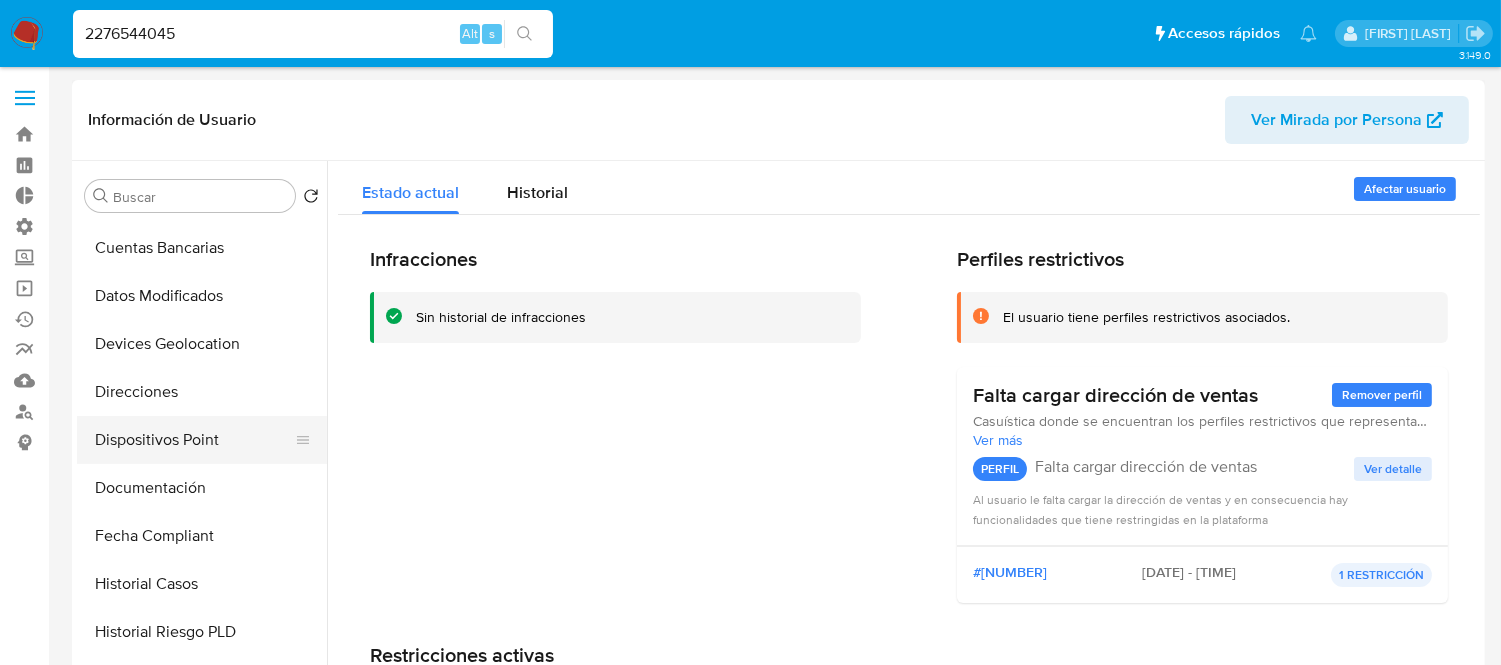 click on "Dispositivos Point" at bounding box center (194, 440) 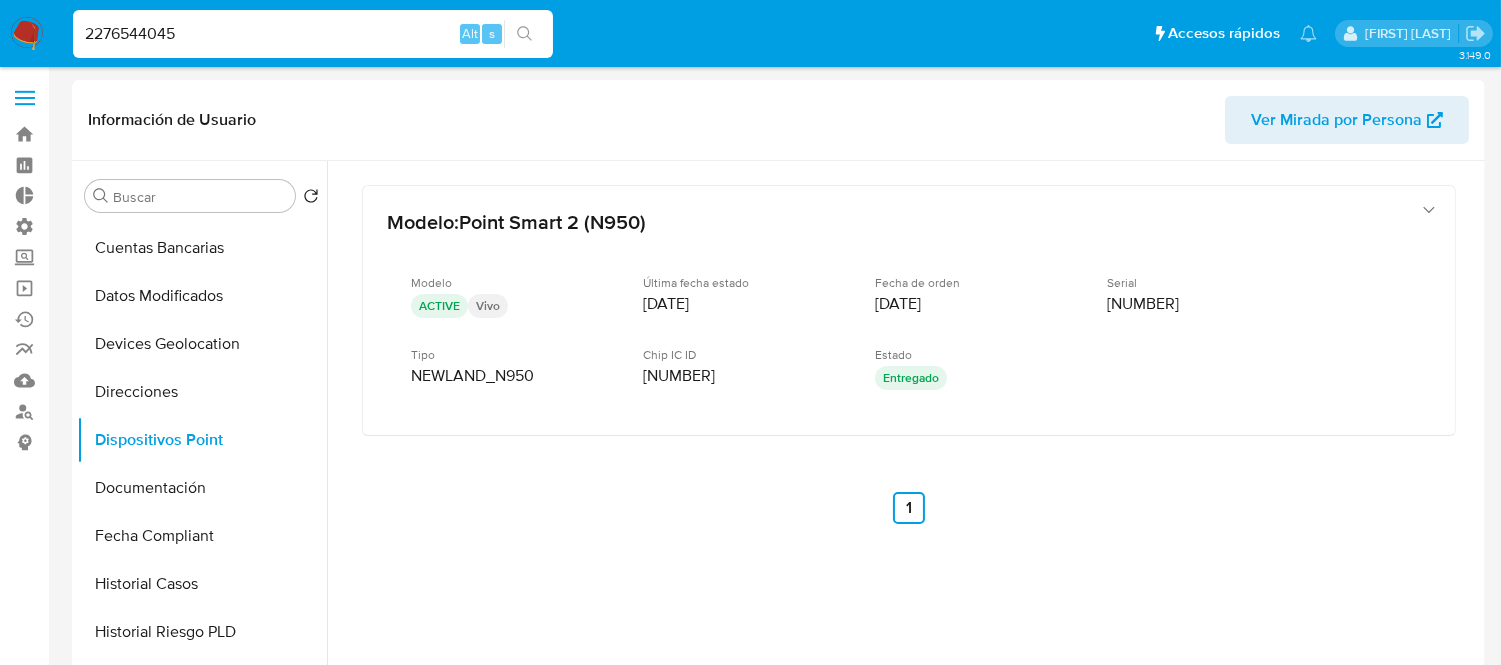 click on "2276544045" at bounding box center [313, 34] 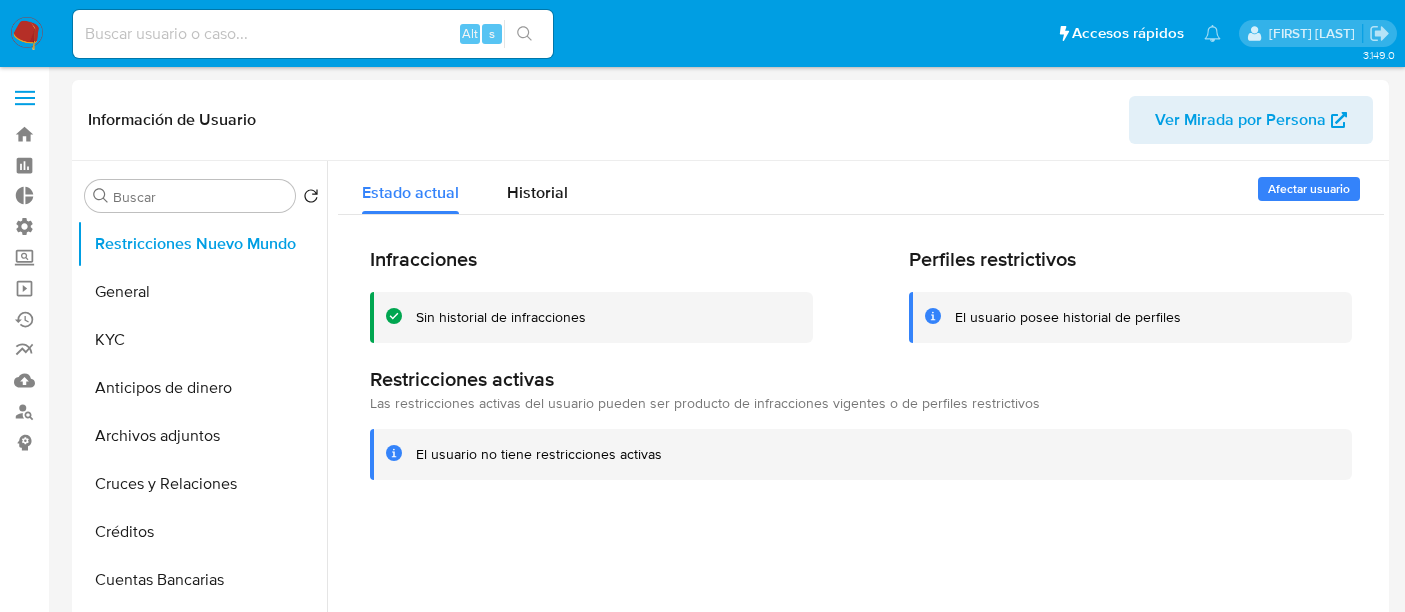 select on "10" 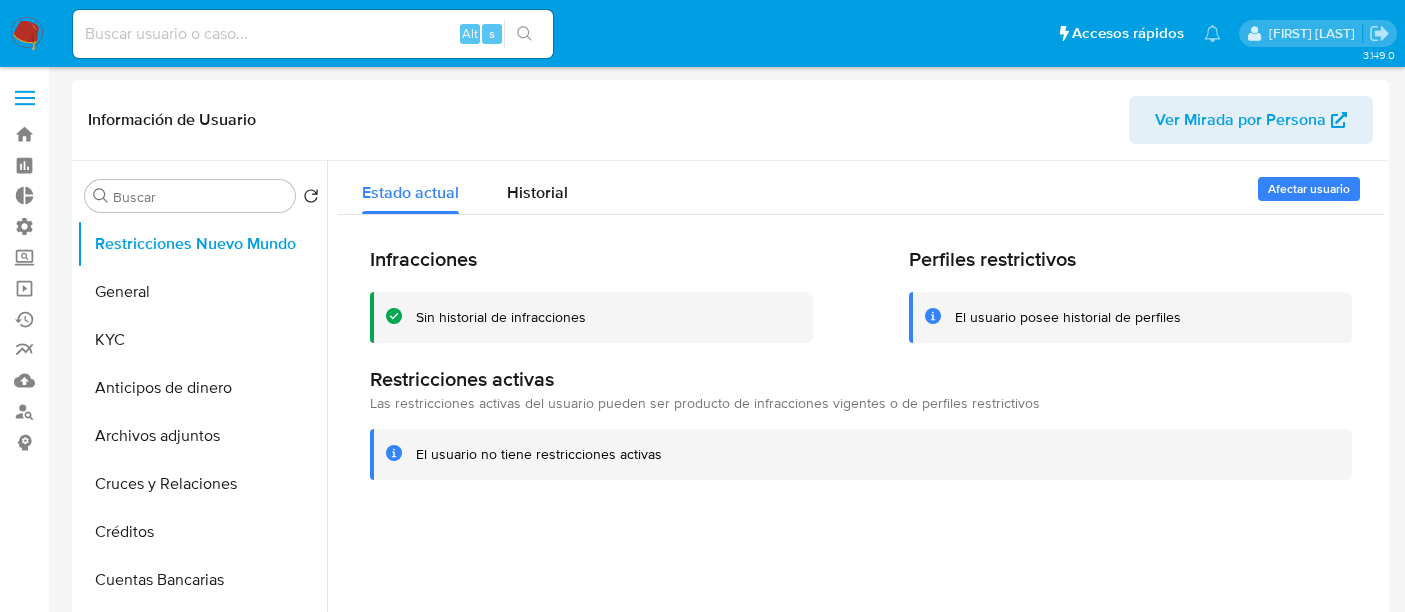 scroll, scrollTop: 0, scrollLeft: 0, axis: both 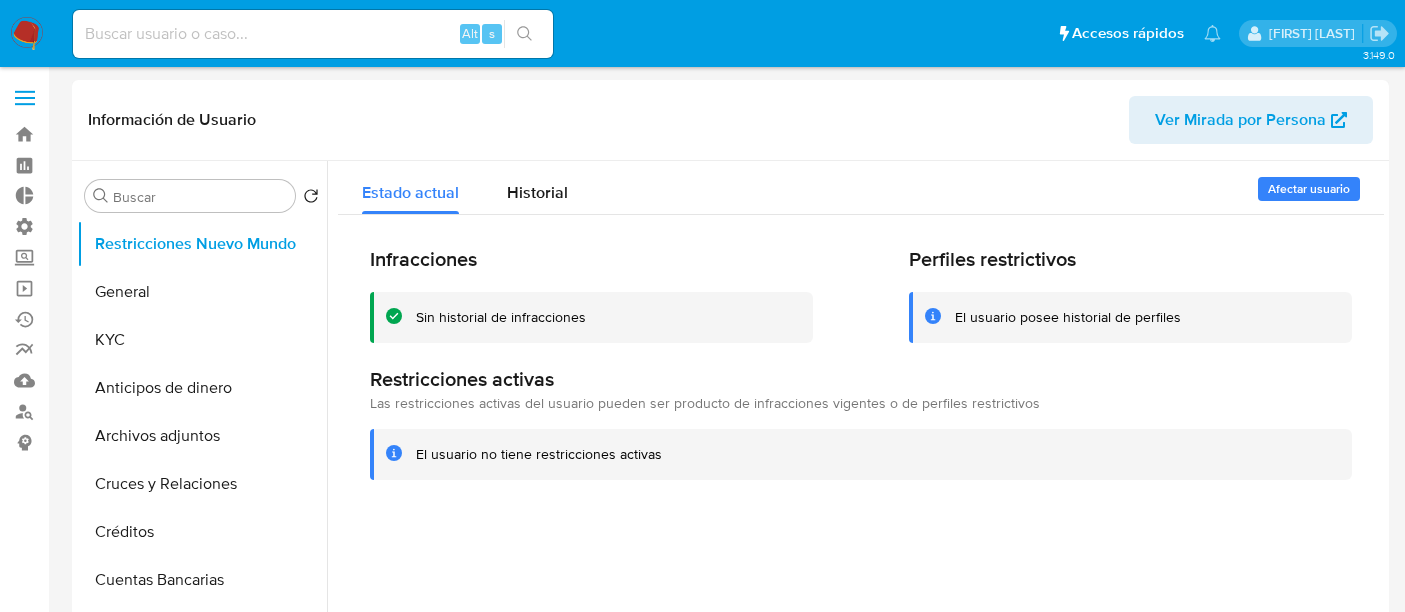 select on "10" 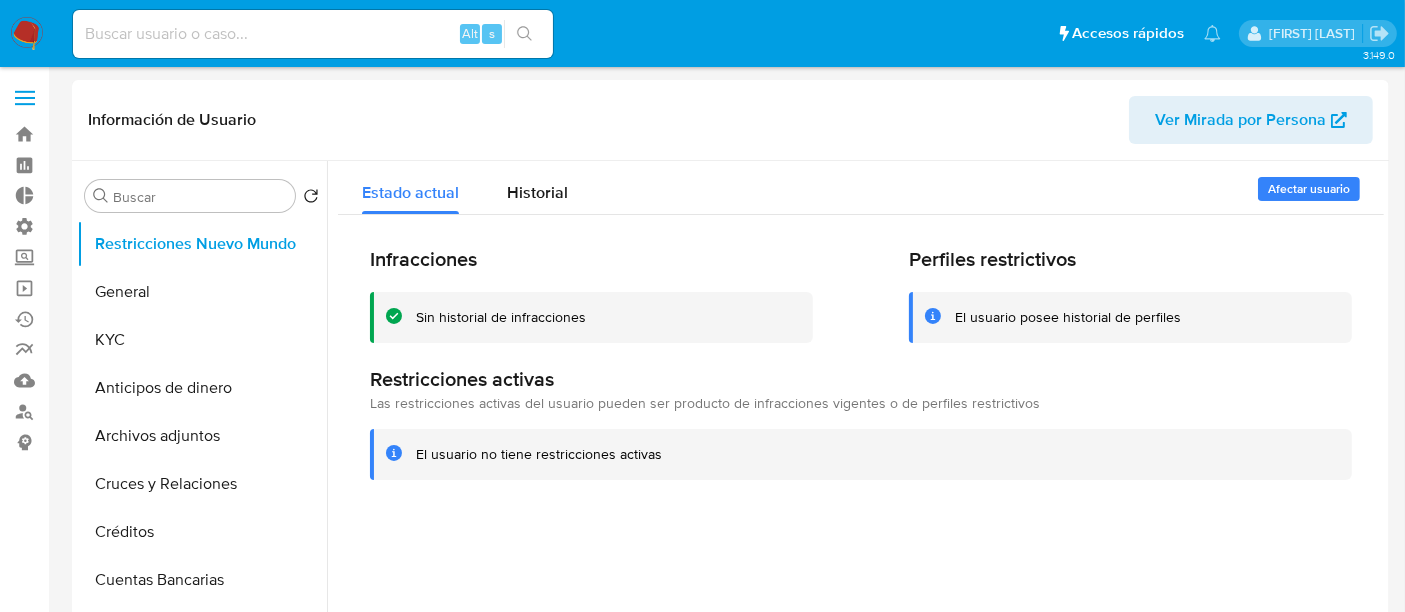 click at bounding box center [25, 98] 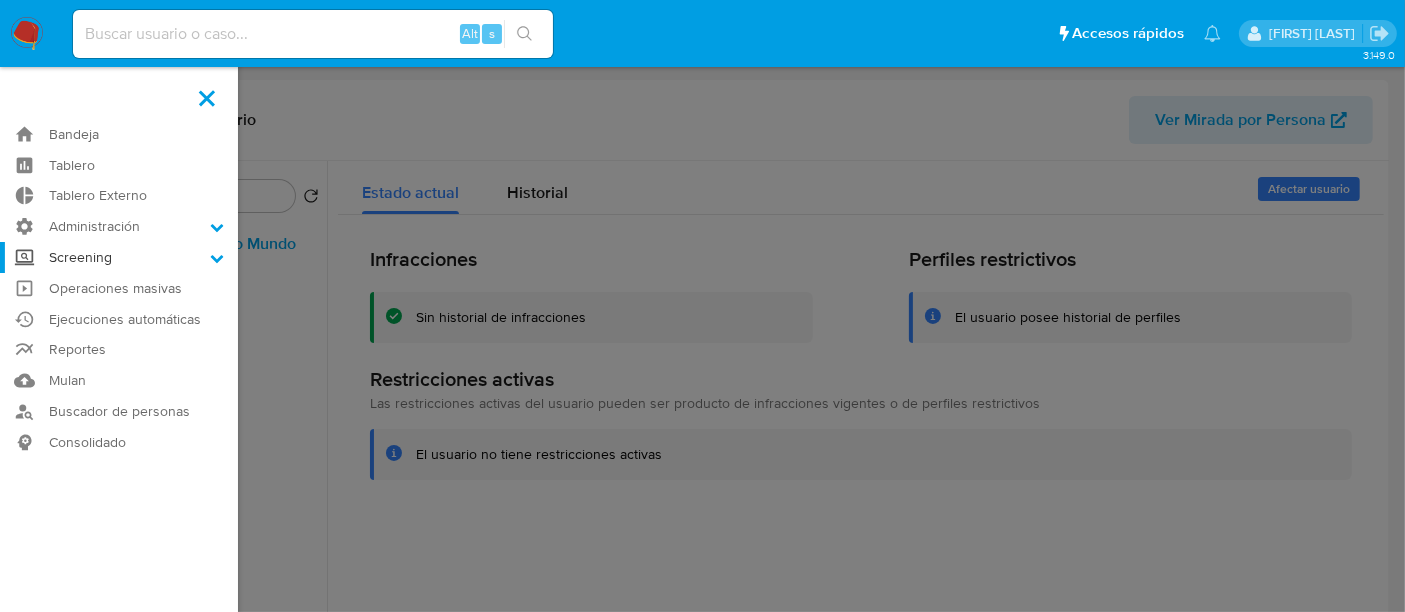 click 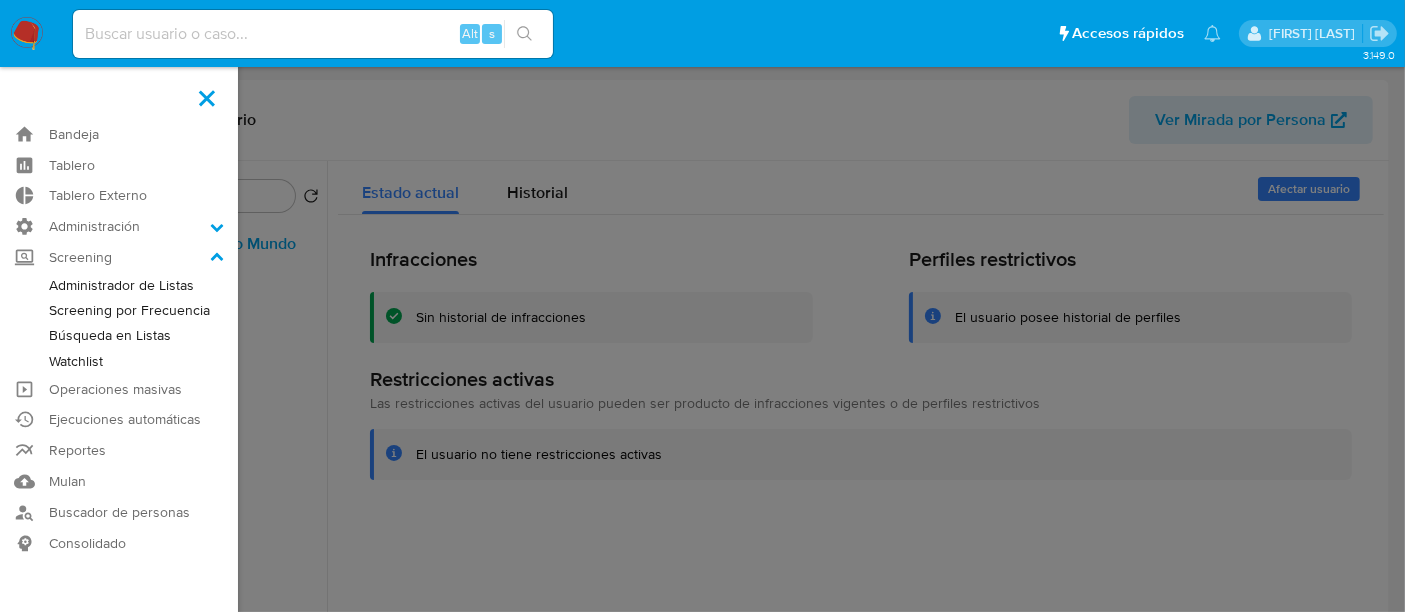 click on "Búsqueda en Listas" at bounding box center (119, 335) 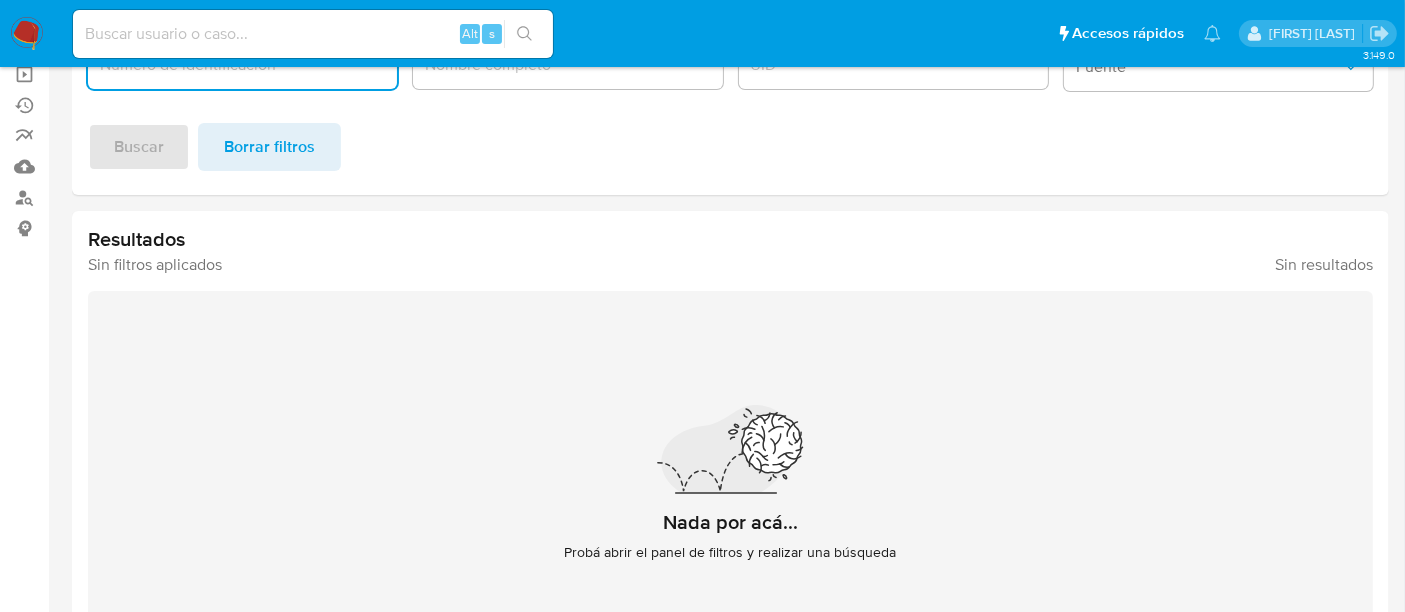 scroll, scrollTop: 0, scrollLeft: 0, axis: both 